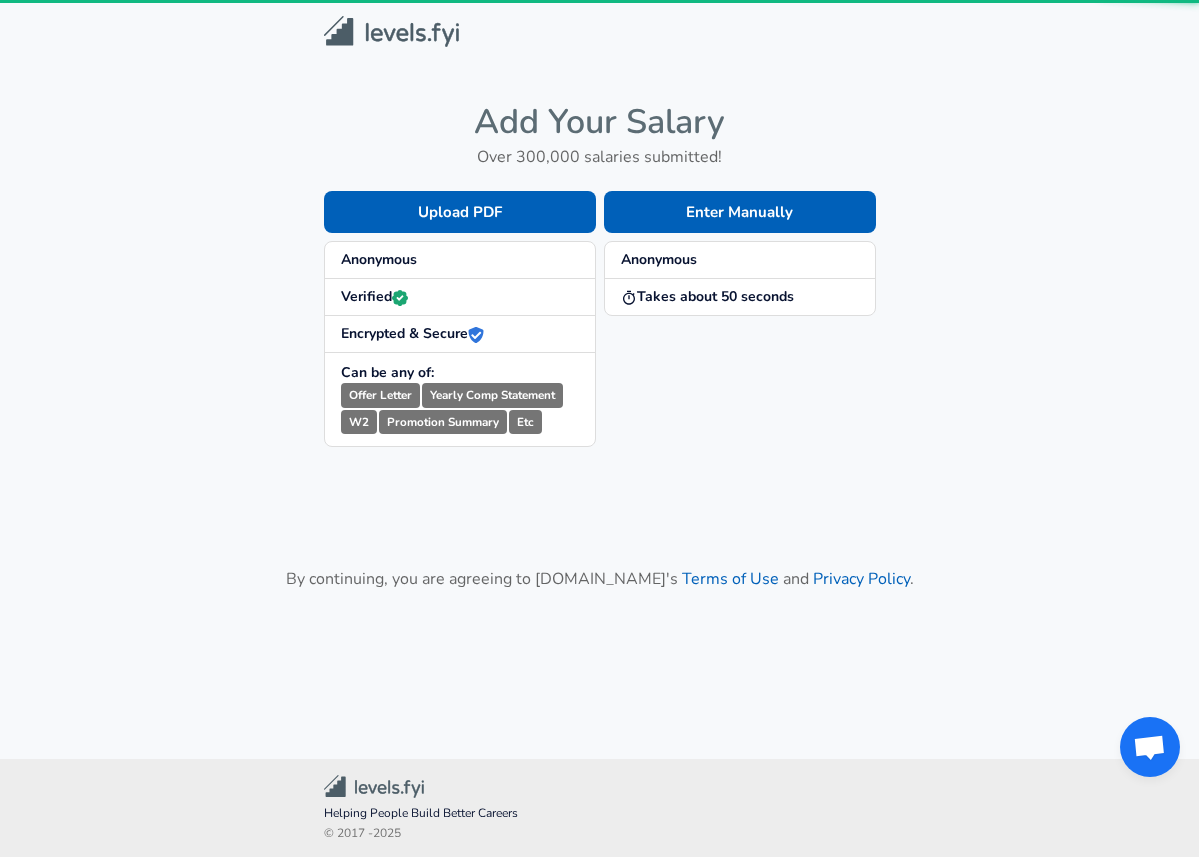scroll, scrollTop: 0, scrollLeft: 0, axis: both 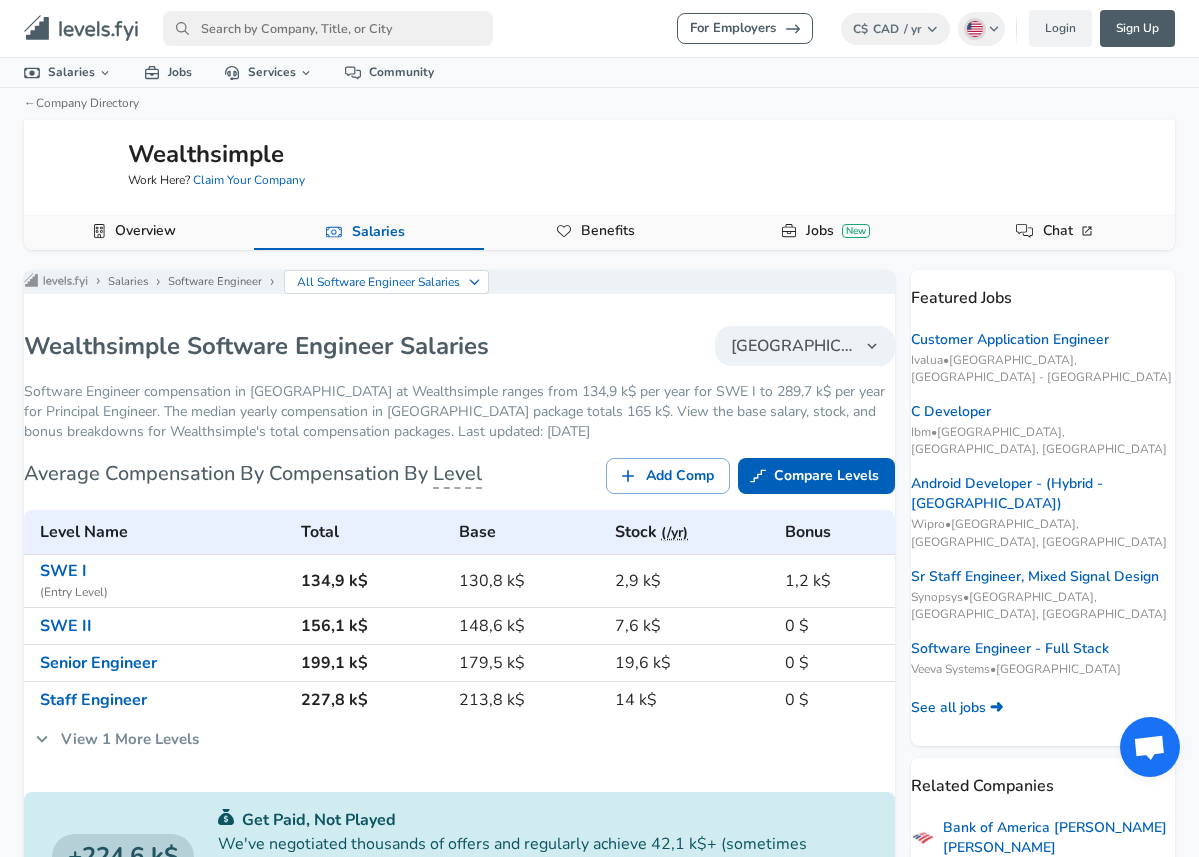 click at bounding box center (328, 28) 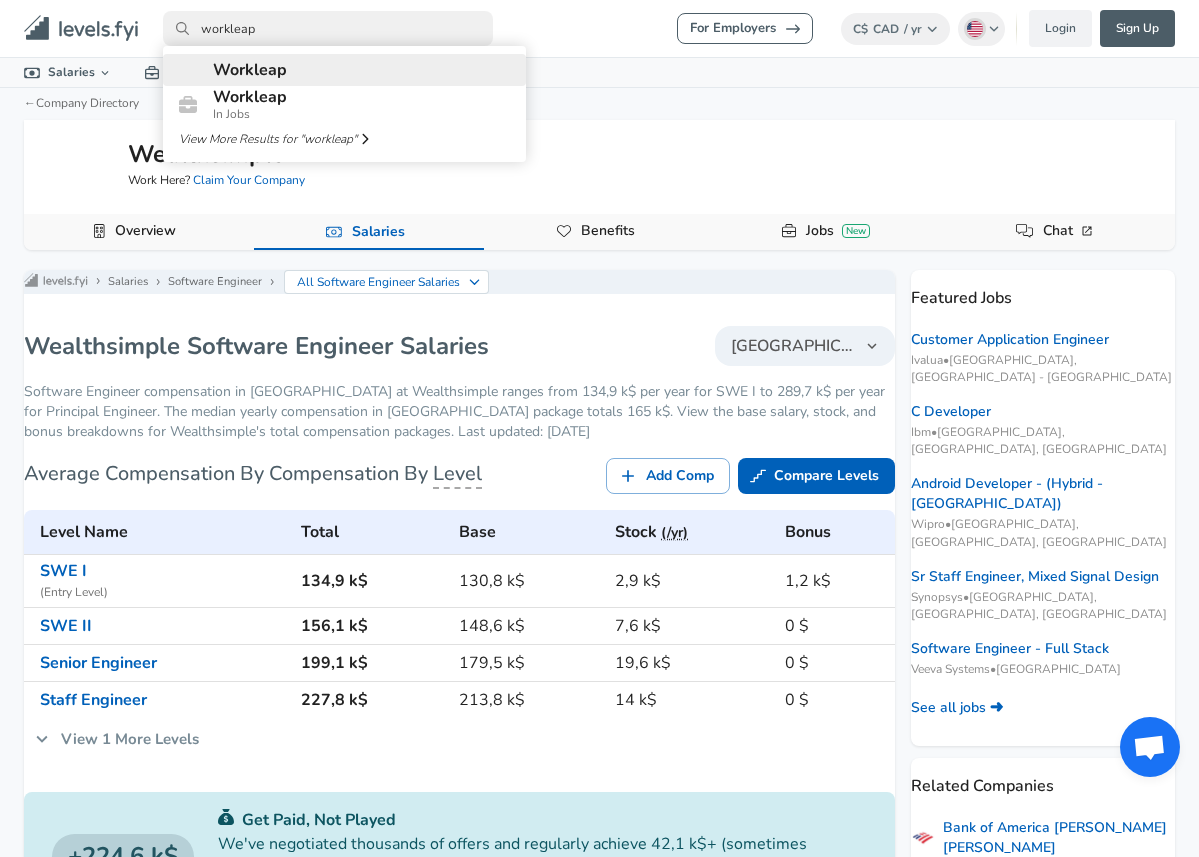 type on "workleap" 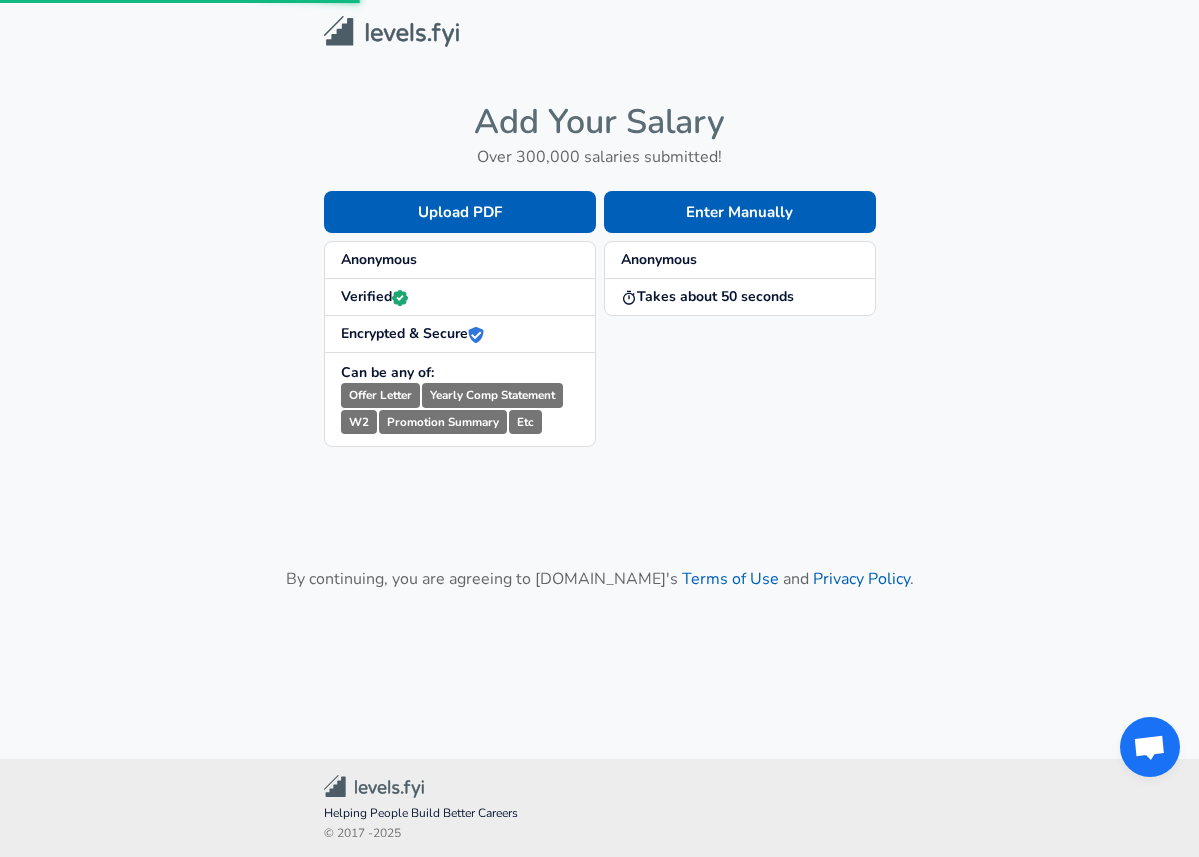 scroll, scrollTop: 0, scrollLeft: 0, axis: both 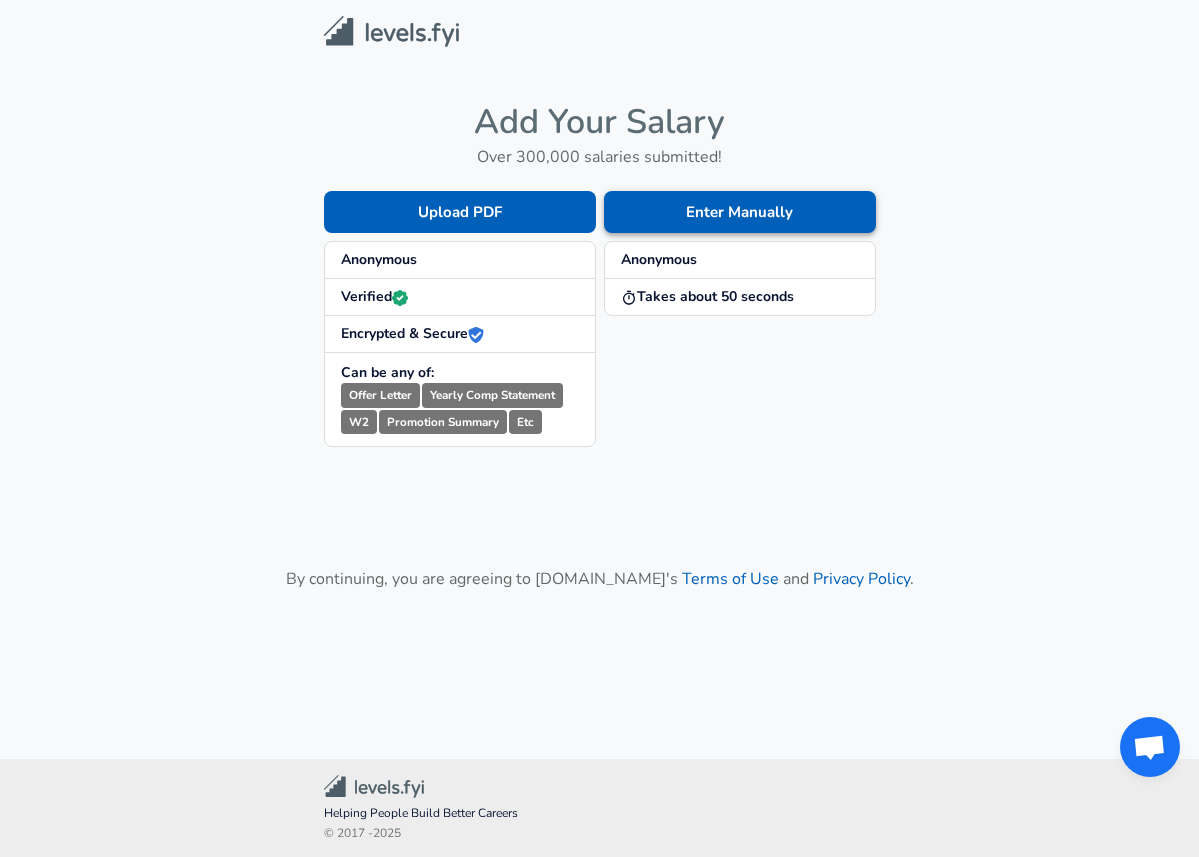 click on "Enter Manually" at bounding box center (740, 212) 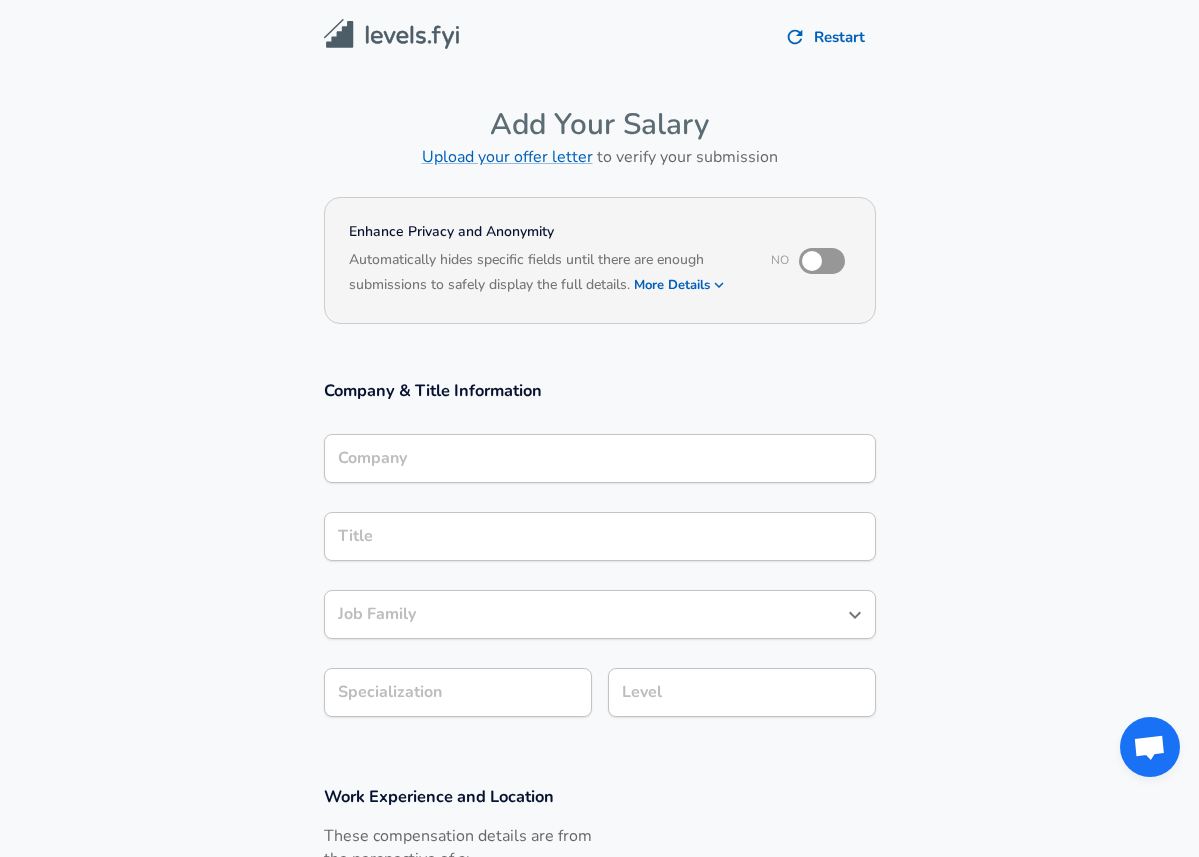 click at bounding box center (812, 261) 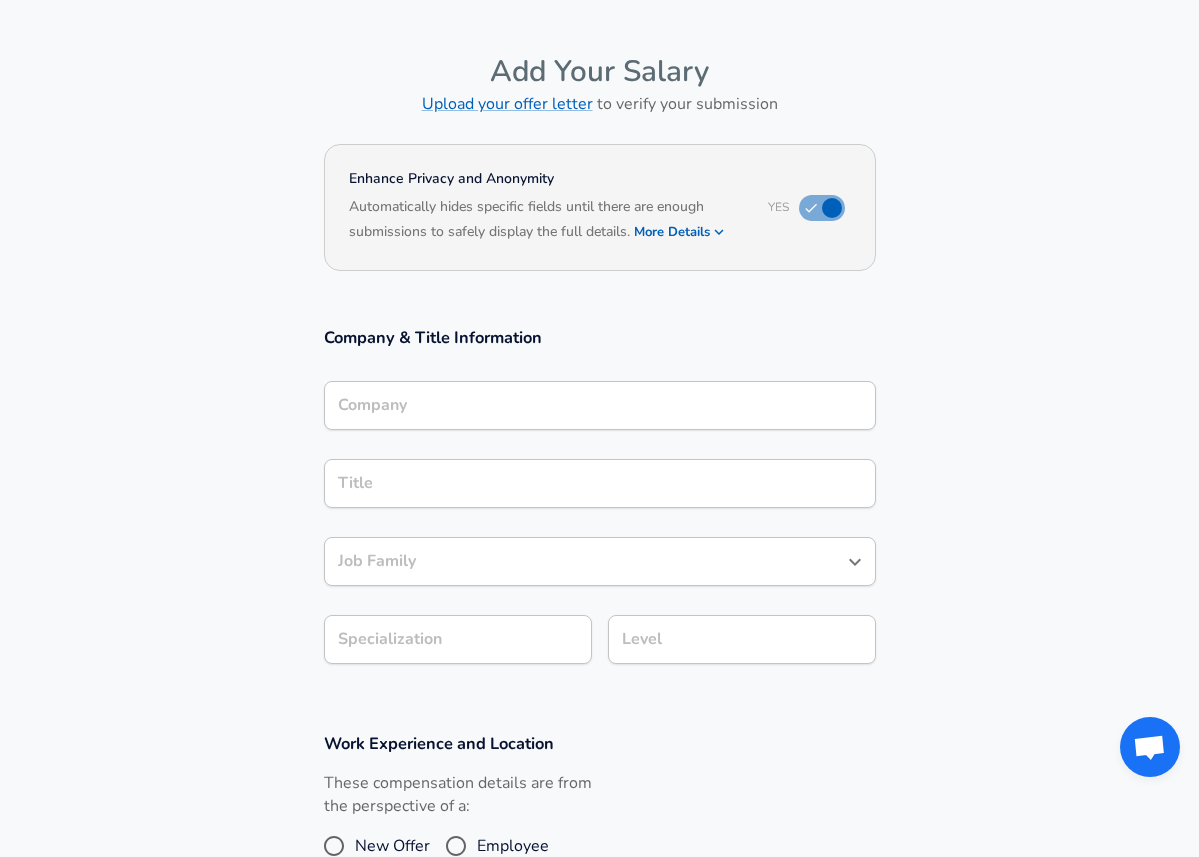 click on "Company" at bounding box center (600, 405) 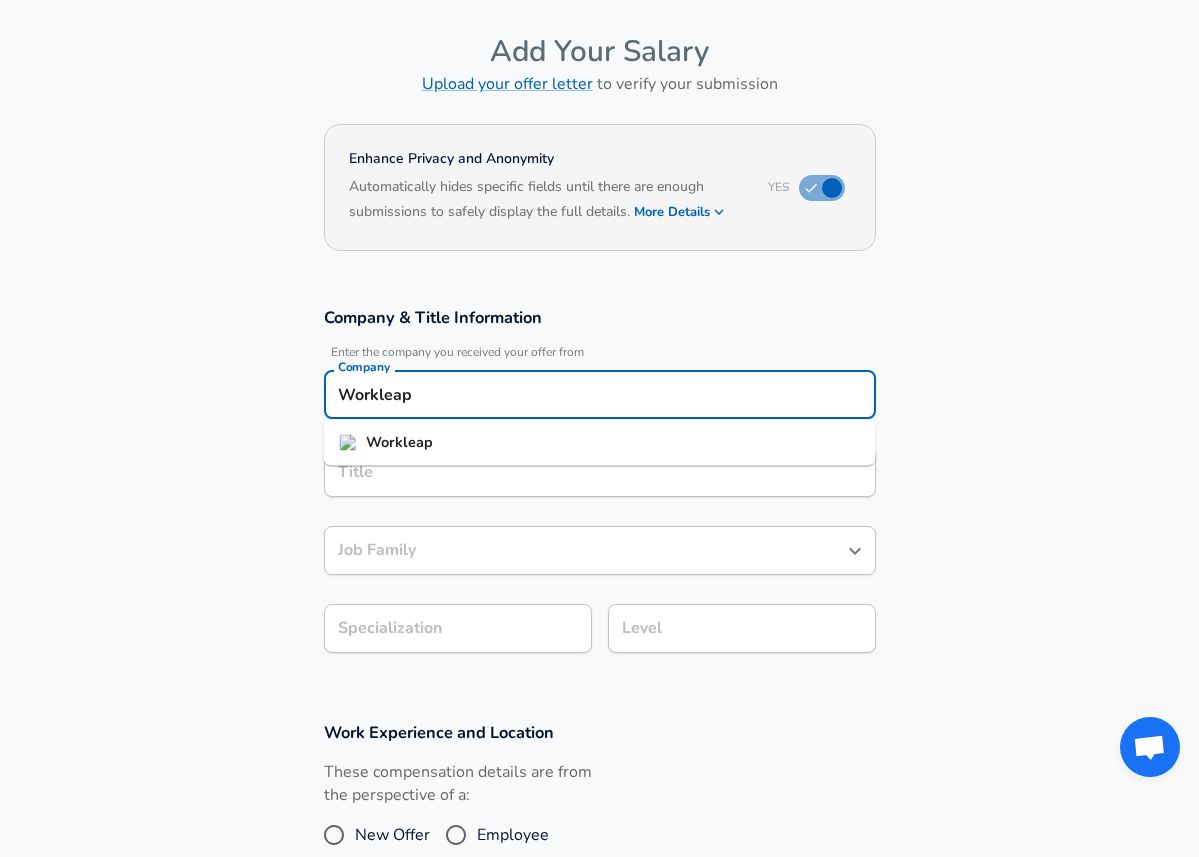 click on "Workleap" at bounding box center (600, 443) 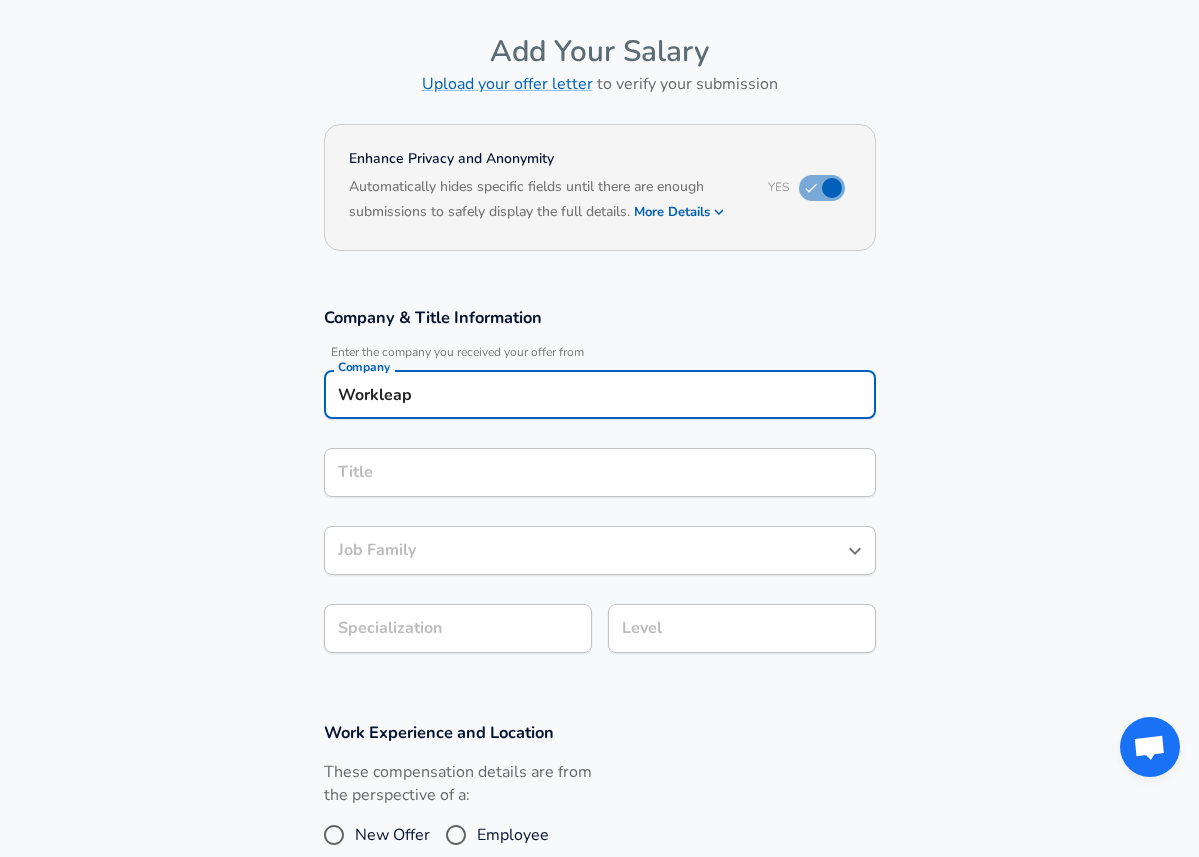 type on "Workleap" 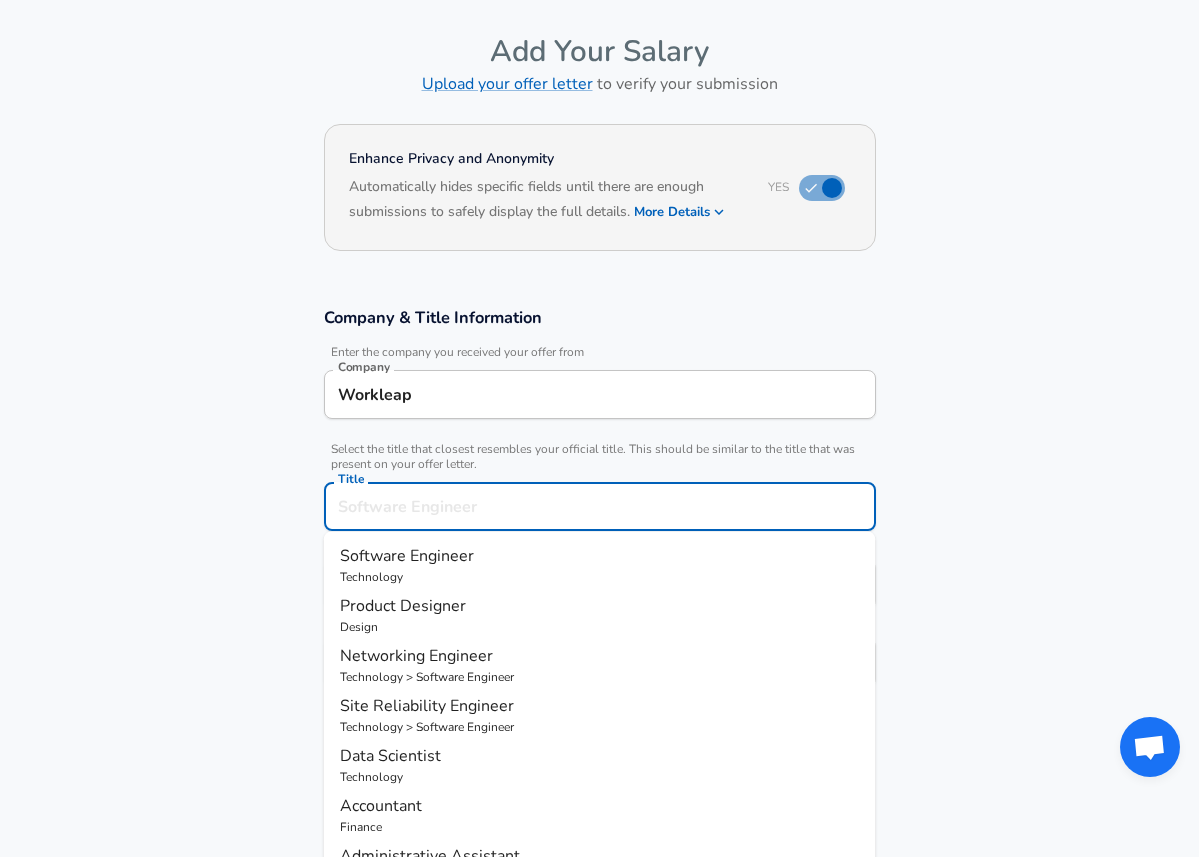 scroll, scrollTop: 113, scrollLeft: 0, axis: vertical 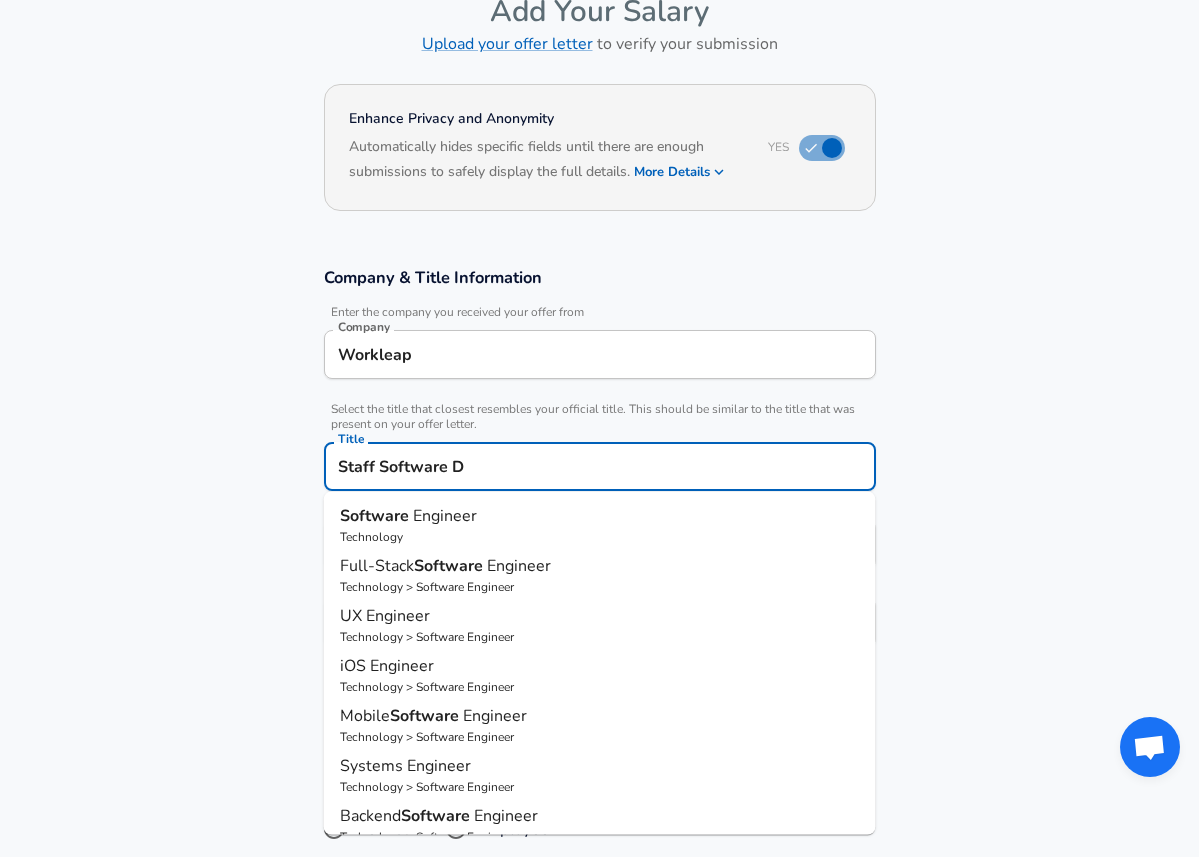 type on "Staff Software D" 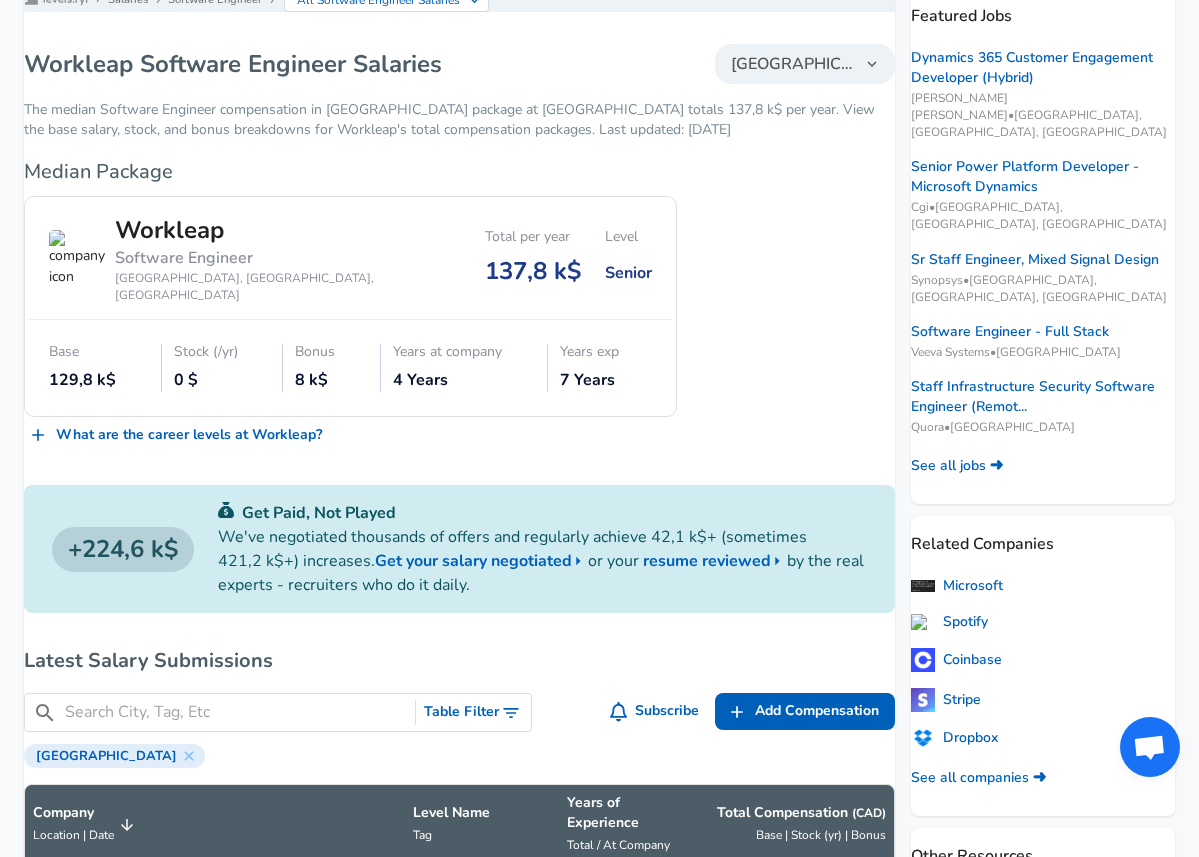 scroll, scrollTop: 309, scrollLeft: 0, axis: vertical 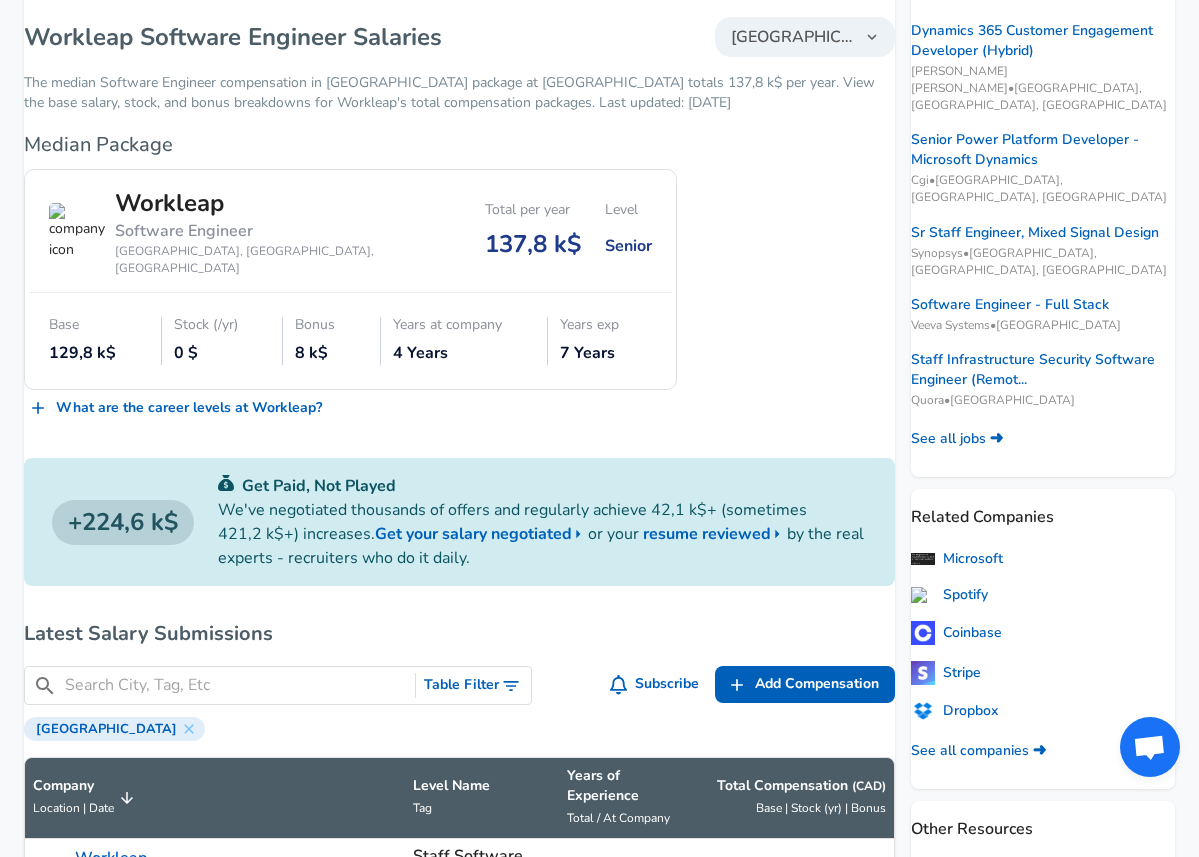 click on "129,8 k$" at bounding box center [99, 353] 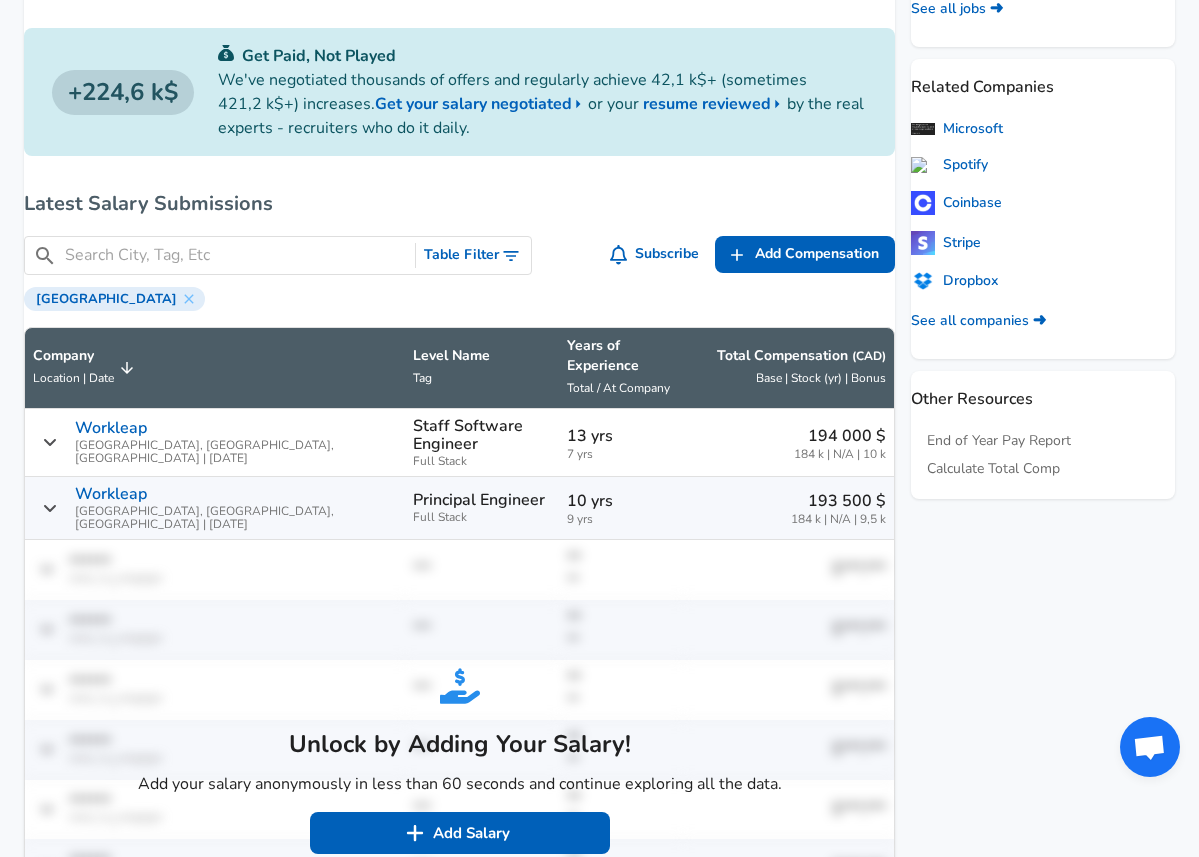 scroll, scrollTop: 715, scrollLeft: 0, axis: vertical 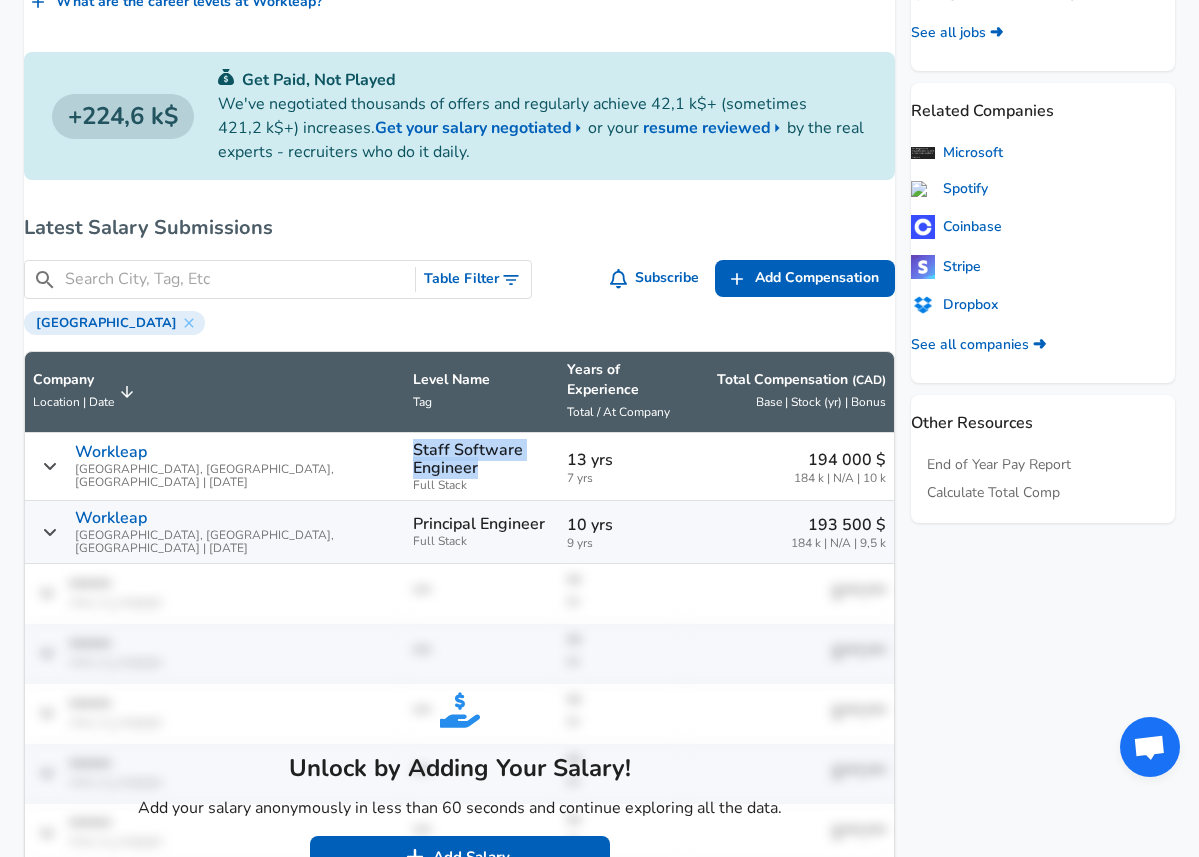 drag, startPoint x: 315, startPoint y: 434, endPoint x: 505, endPoint y: 438, distance: 190.0421 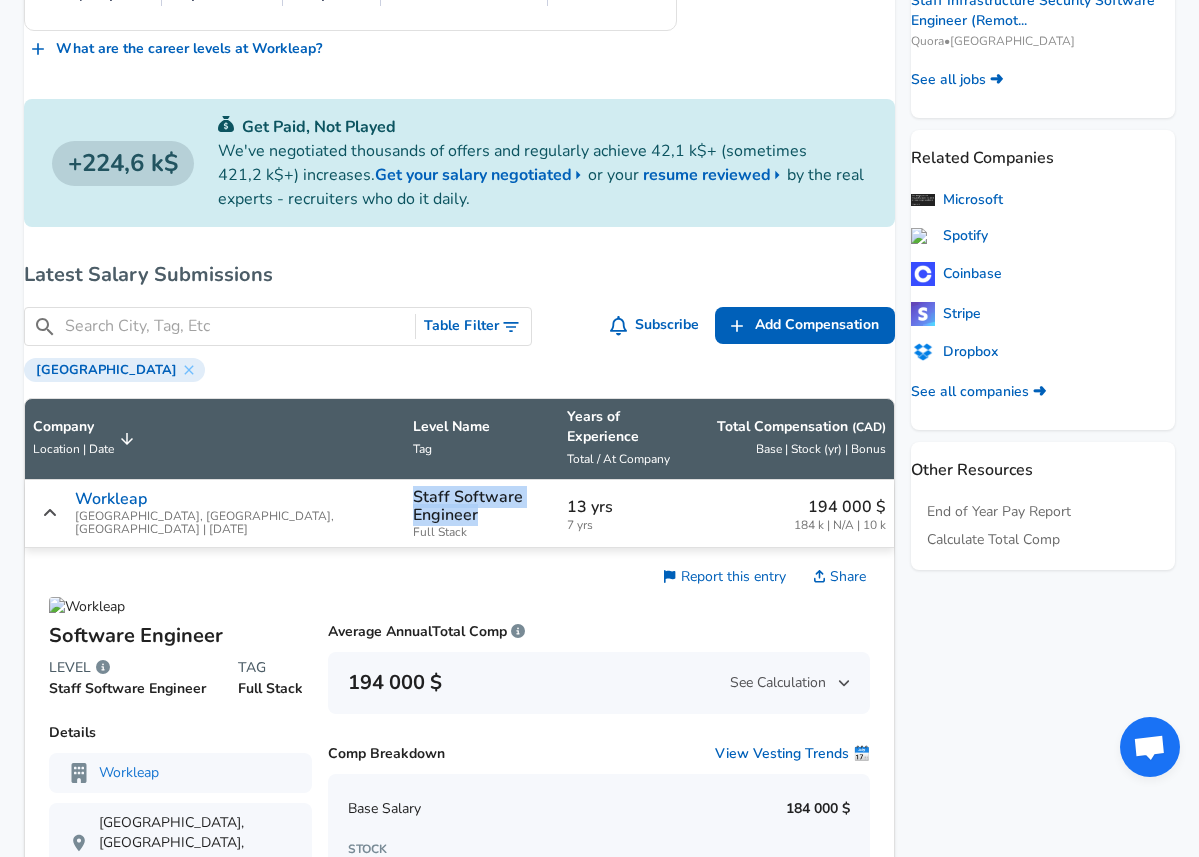 scroll, scrollTop: 478, scrollLeft: 0, axis: vertical 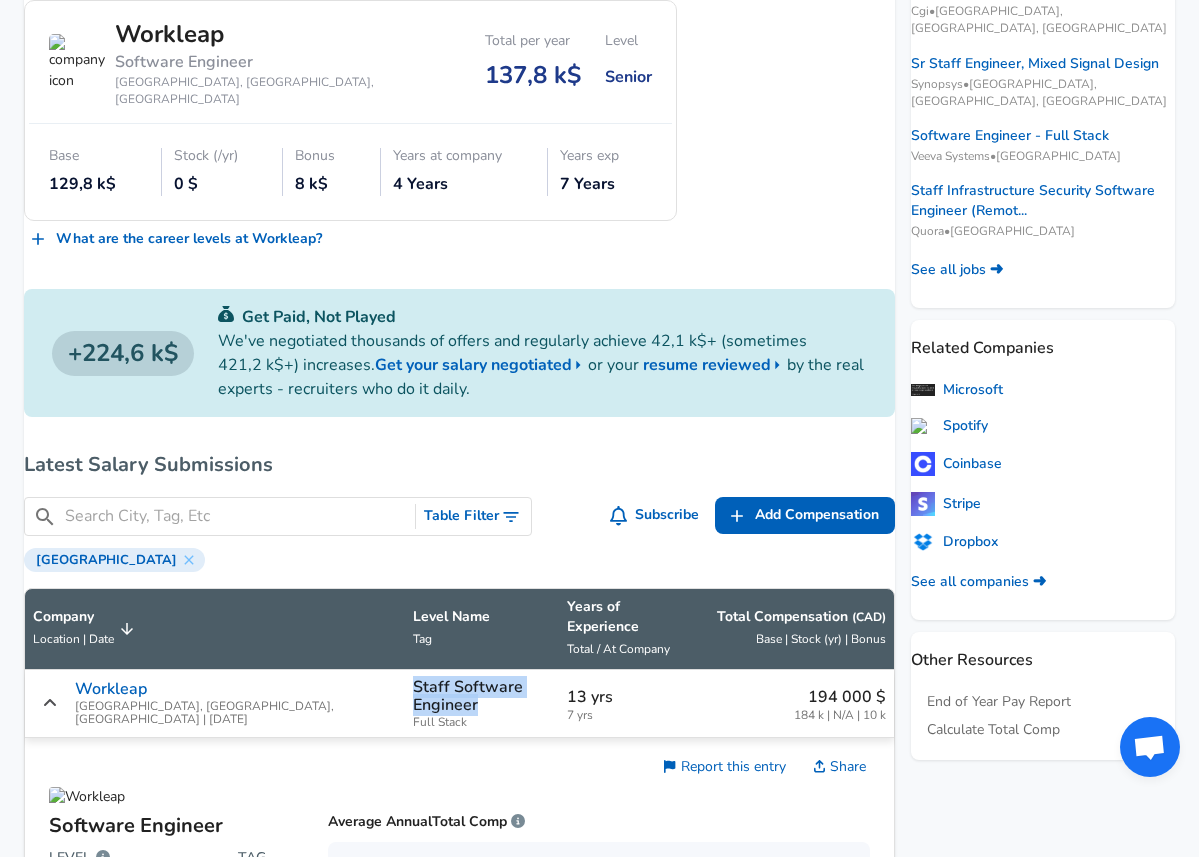 click on "Levels FYI Logo Salaries Software Engineer All Software Engineer Salaries Workleap   Software Engineer   Salaries   [GEOGRAPHIC_DATA] The median Software Engineer compensation in [GEOGRAPHIC_DATA] package at [GEOGRAPHIC_DATA] totals 137,8 k$ per year. View the base salary, stock, and bonus breakdowns for Workleap's total compensation packages. Last updated: [DATE] Median Package Workleap Software Engineer [GEOGRAPHIC_DATA], [GEOGRAPHIC_DATA], [GEOGRAPHIC_DATA] Total per year 137,8 k$ Level Senior Base 129,8 k$ Stock (/yr) 0 $ Bonus 8 k$ Years at company 4 Years Years exp 7 Years What are the career levels at   Workleap ? 224,6 k$ Get Paid, Not Played We've negotiated thousands of offers and regularly achieve 42,1 k$+ (sometimes 421,2 k$+) increases.  Get your salary negotiated    or your   resume reviewed    by the real experts - recruiters who do it daily. Latest Salary Submissions ​ Table Filter Subscribe Add Add Comp Add Compensation Canada Company Location | Date Level Name Tag Years of Experience Total / At Company Total Compensation   ( CAD )     Workleap" at bounding box center [459, 1287] 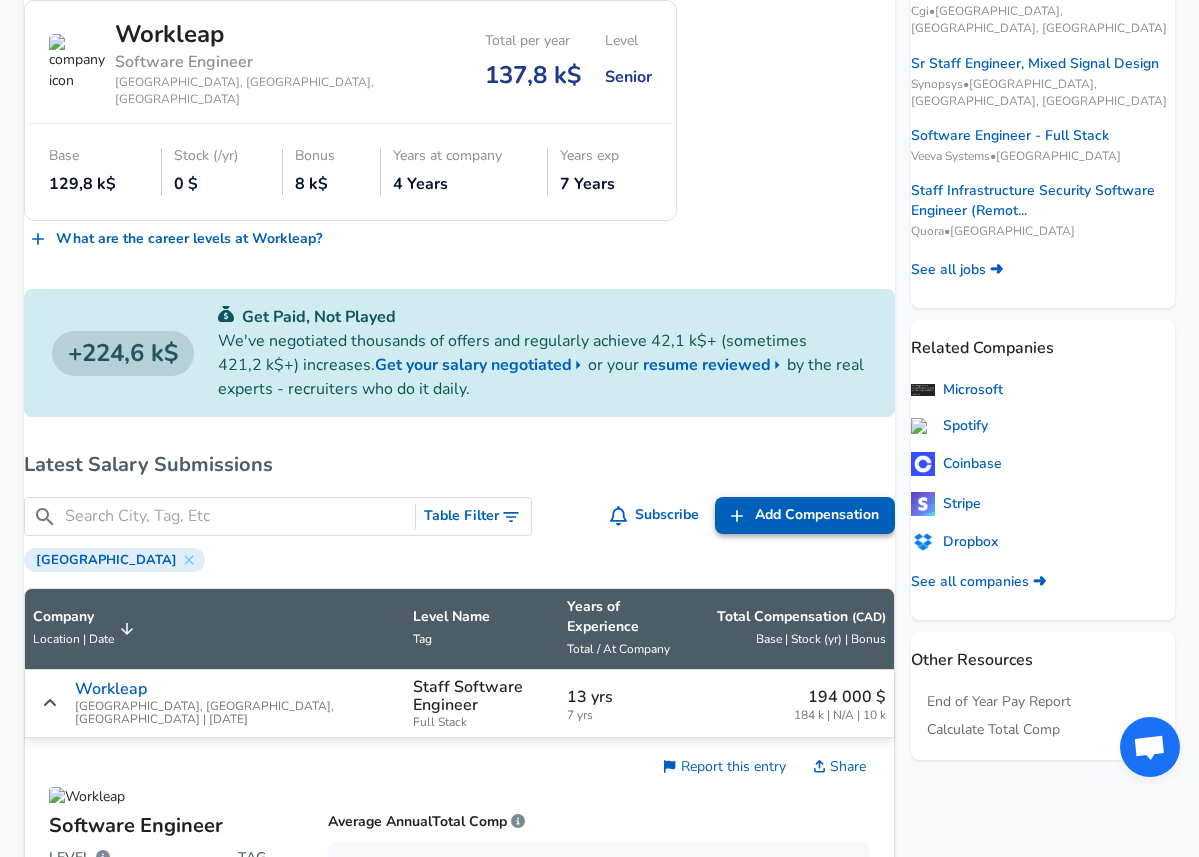 click on "Add Compensation" at bounding box center (817, 515) 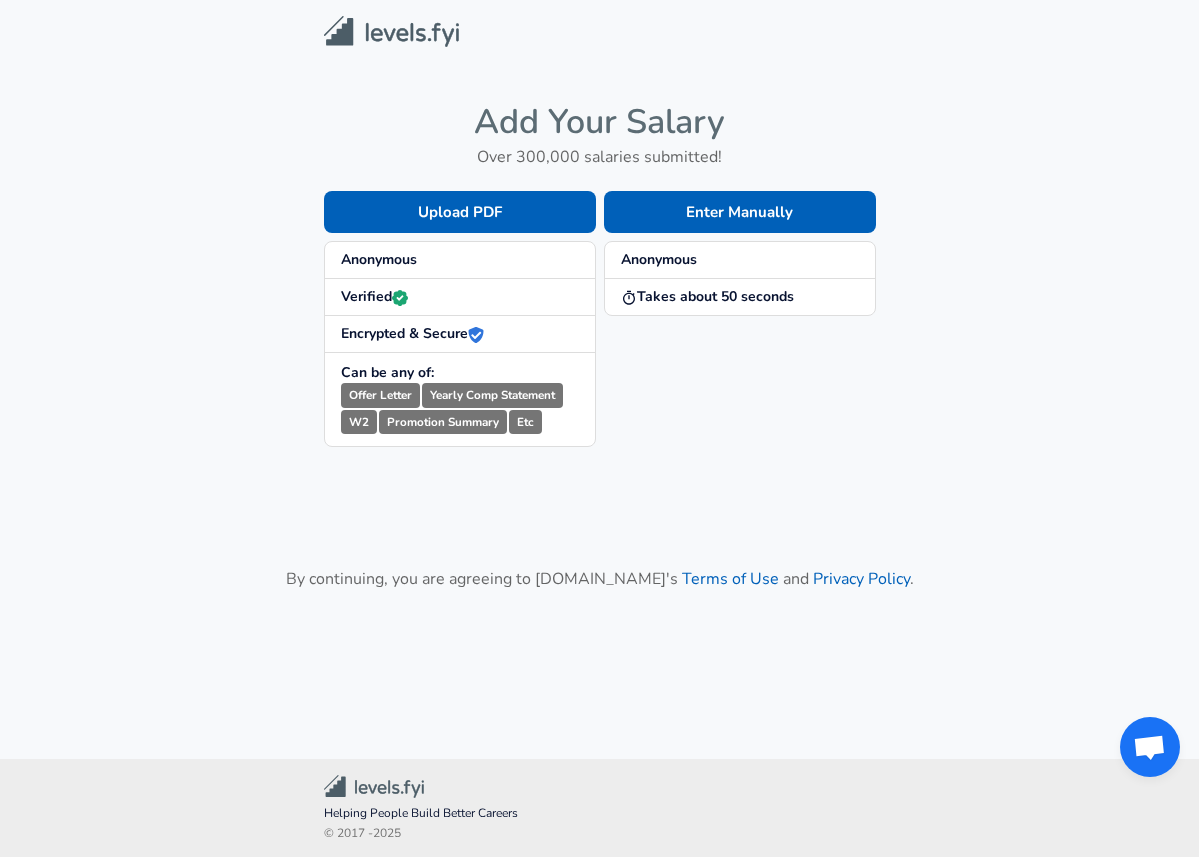 click on "Enter Manually Anonymous  Takes about 50 seconds" at bounding box center [736, 303] 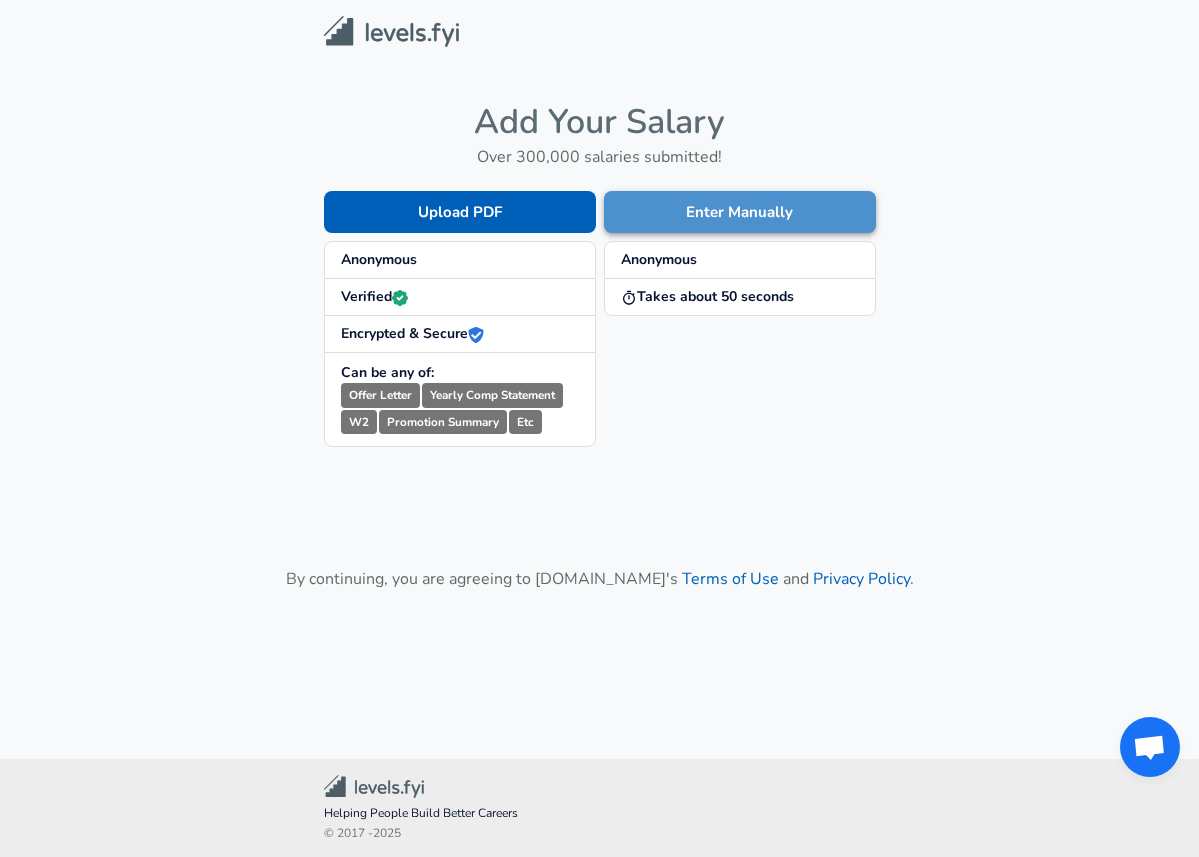 click on "Enter Manually" at bounding box center [740, 212] 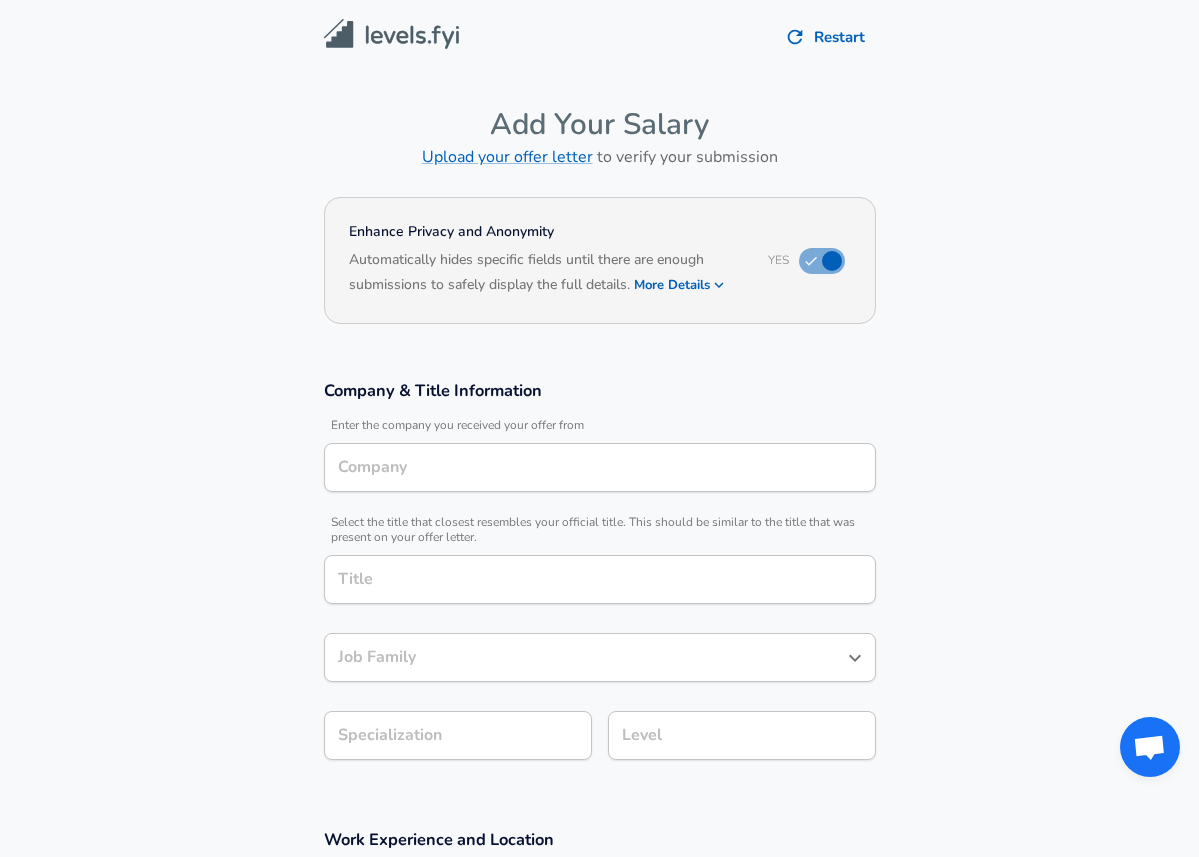 type on "Workleap" 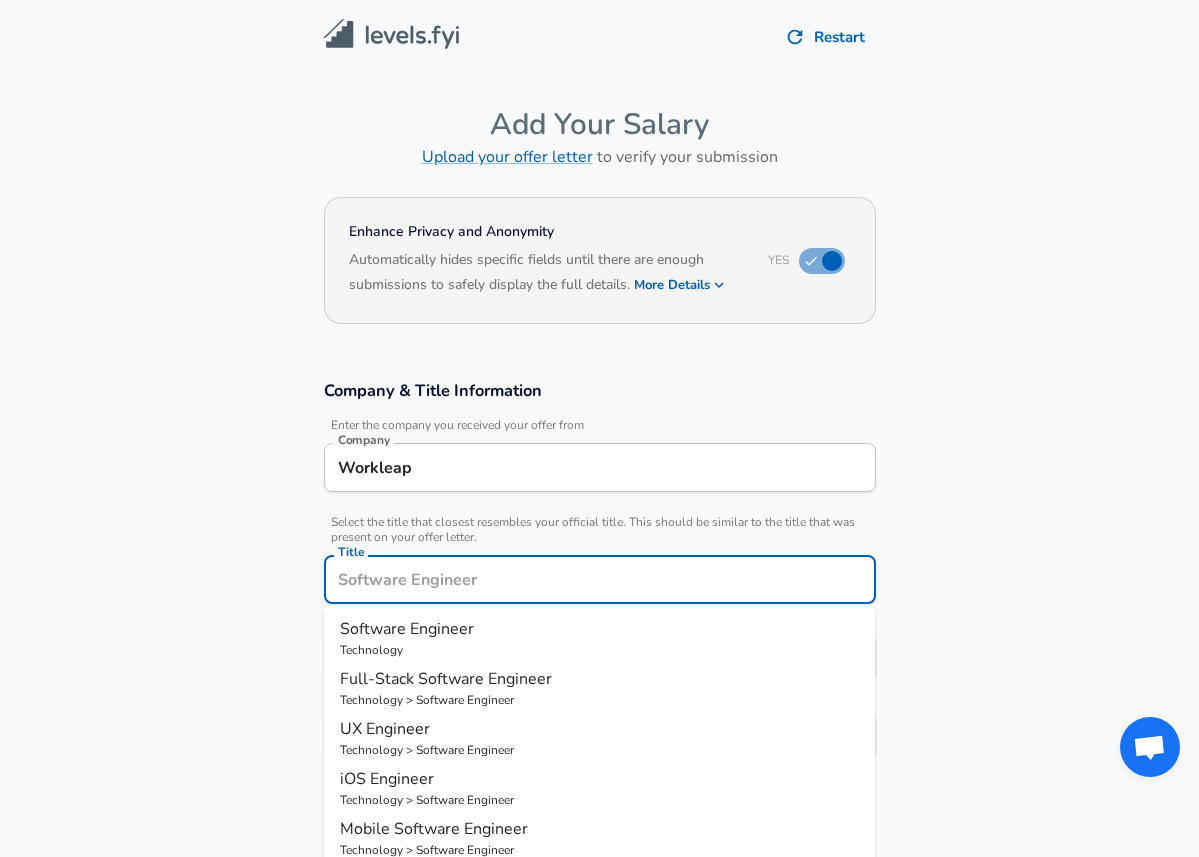 click on "Title" at bounding box center (600, 579) 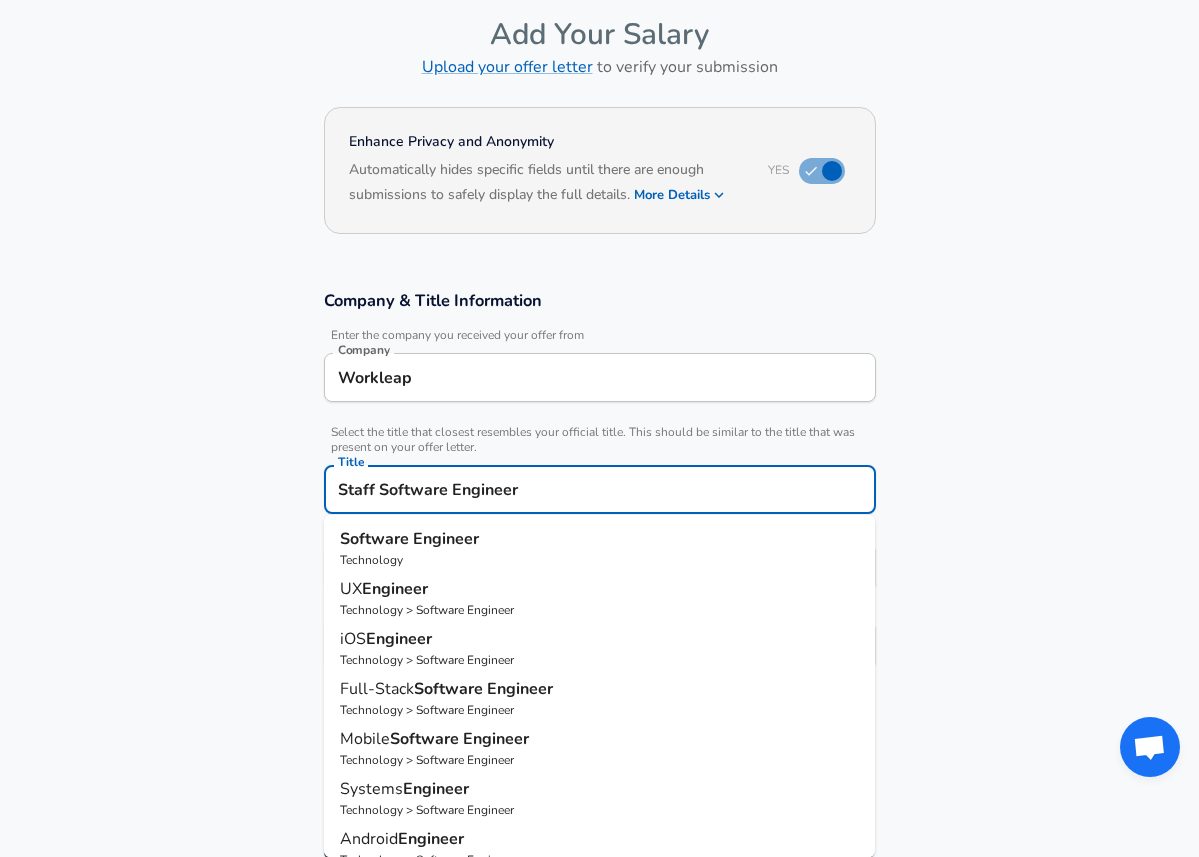 scroll, scrollTop: 209, scrollLeft: 0, axis: vertical 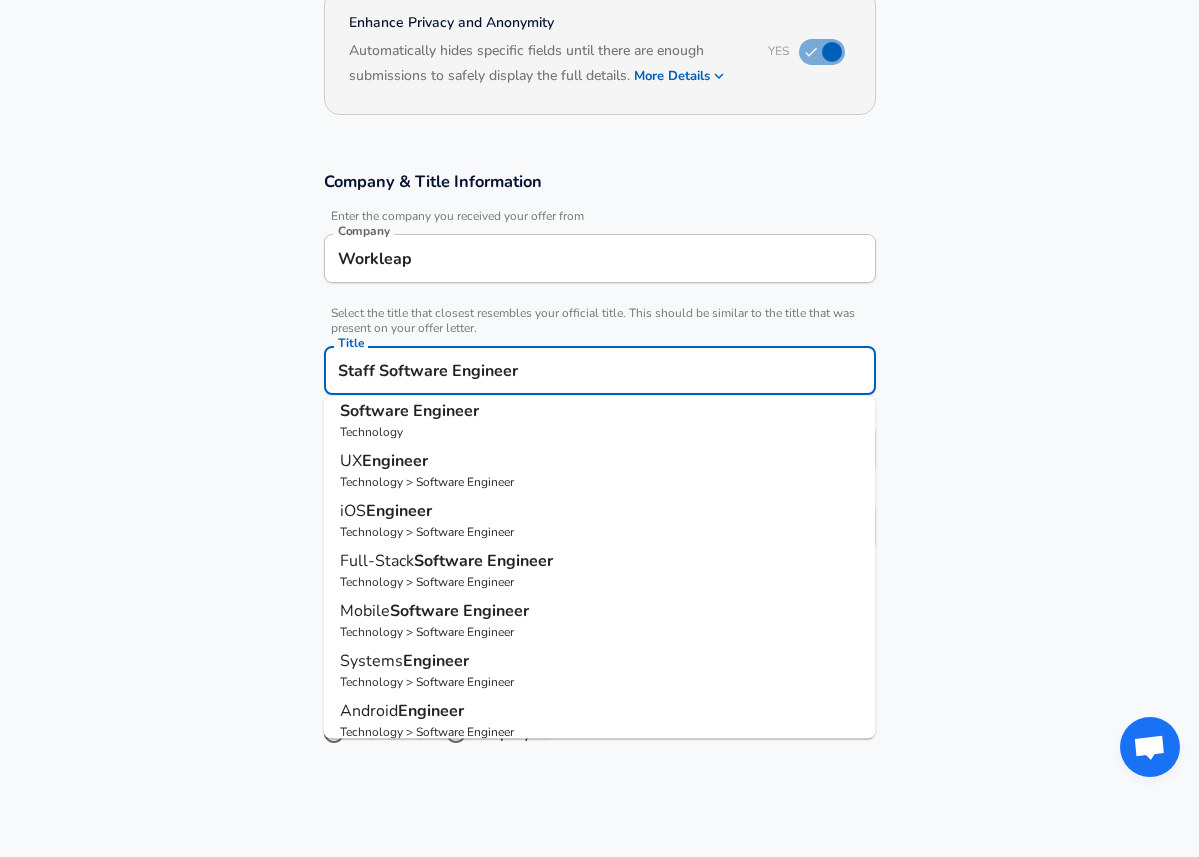 type on "Staff Software Engineer" 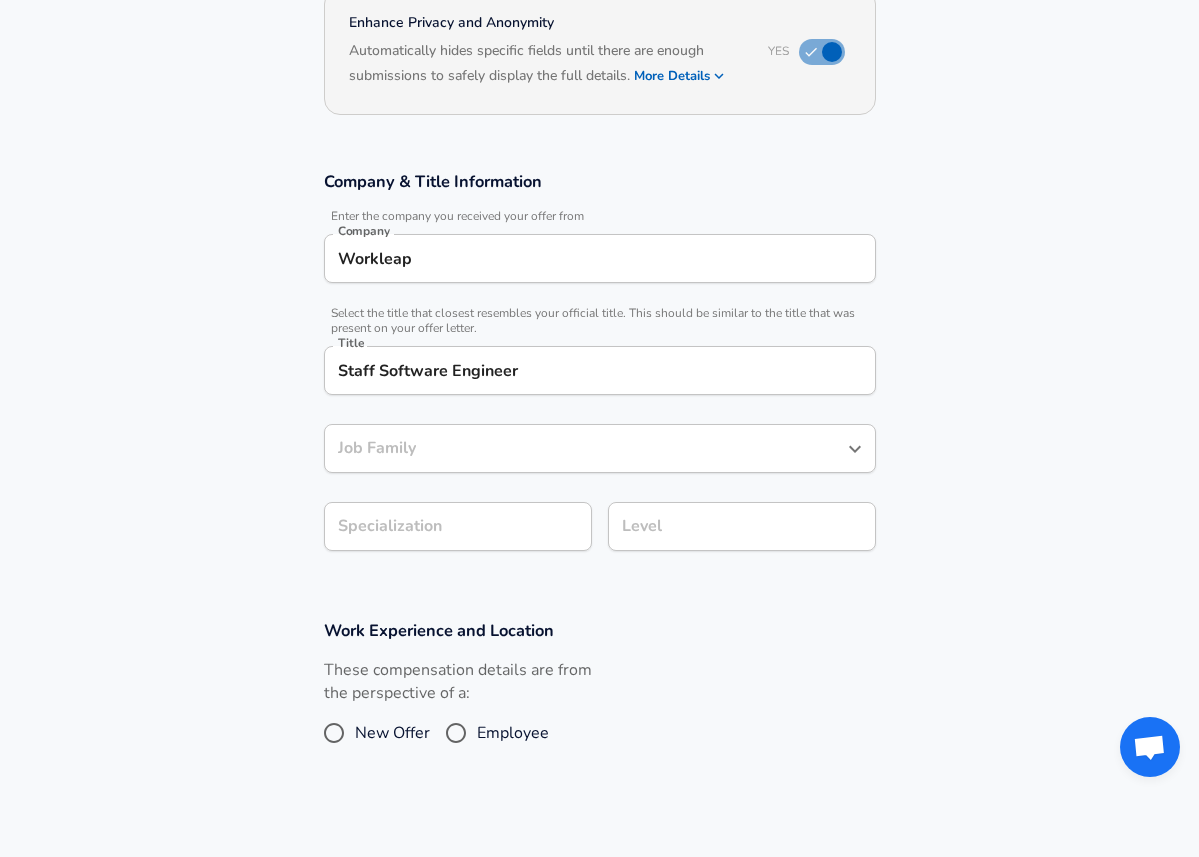 click on "Job Family" at bounding box center (585, 448) 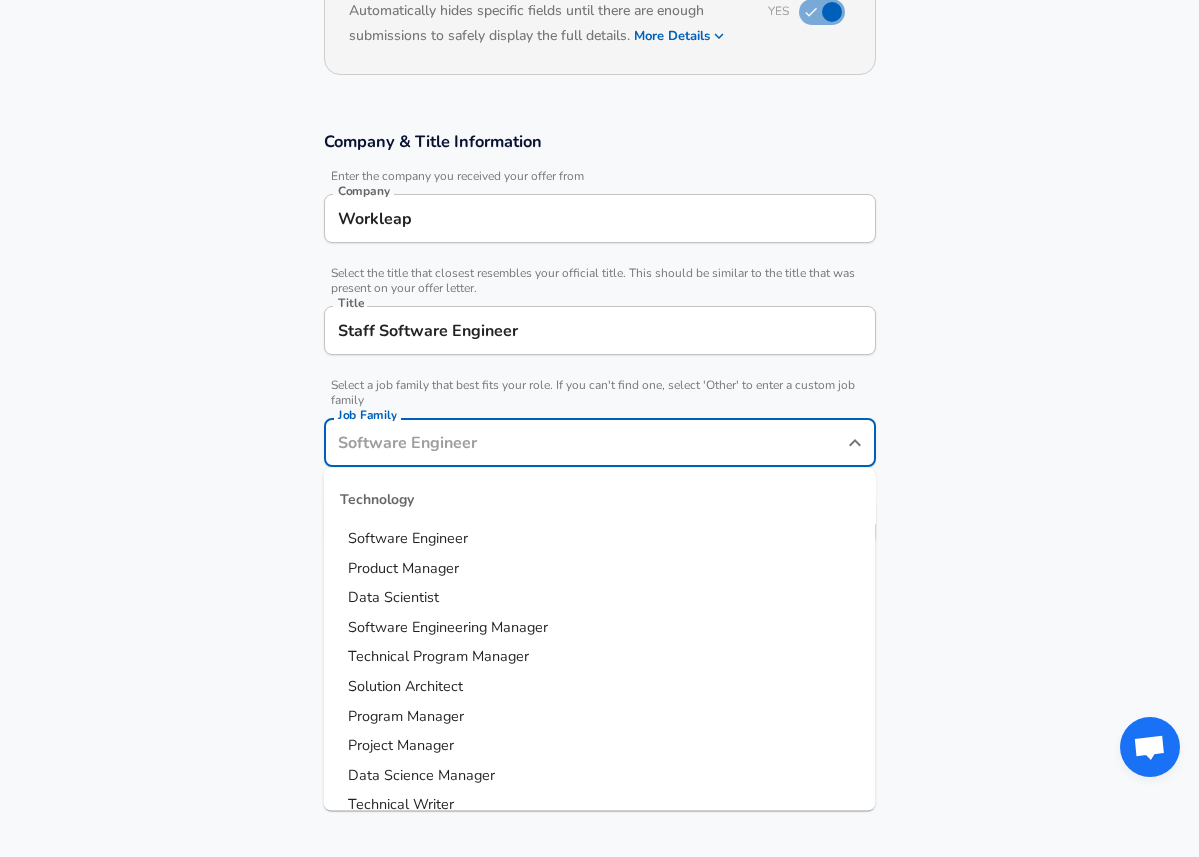 click on "Software Engineer" at bounding box center [408, 538] 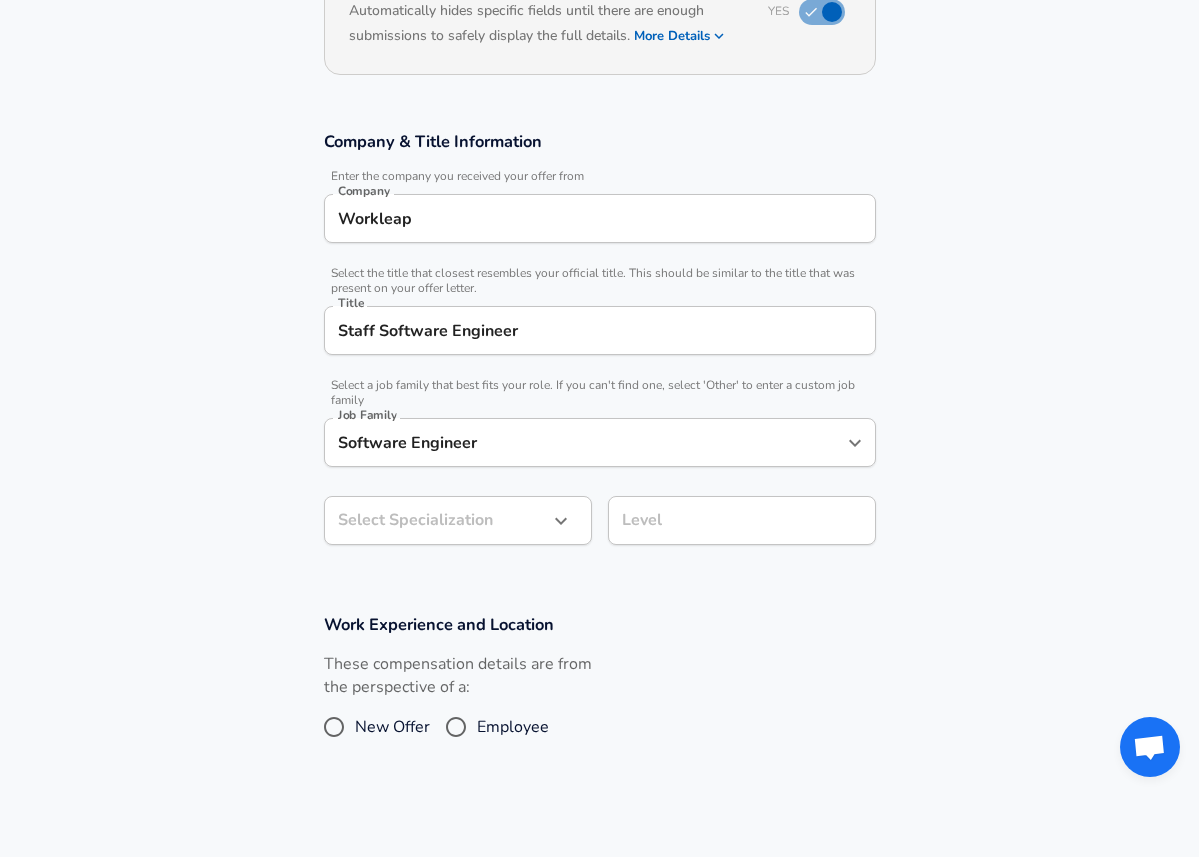click on "Select Specialization ​ Select Specialization" at bounding box center (458, 523) 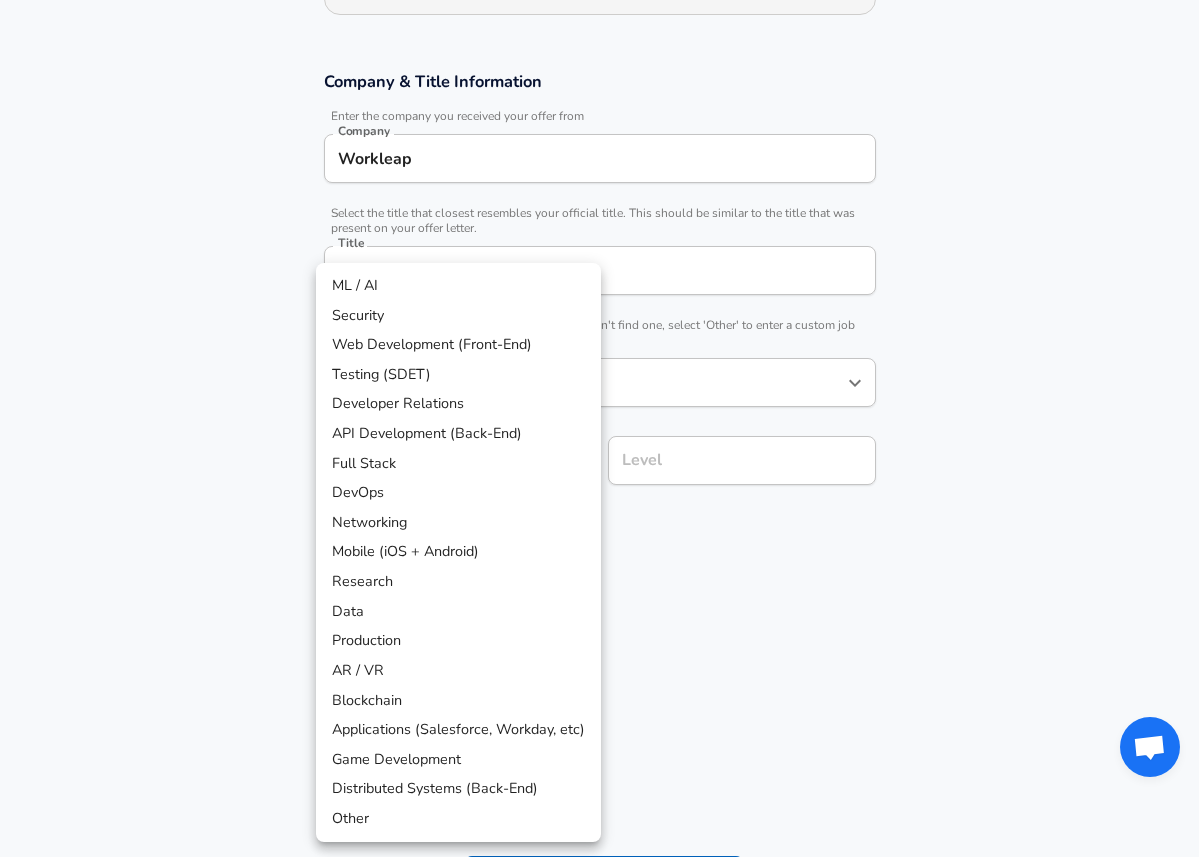 click on "API Development (Back-End)" at bounding box center [458, 434] 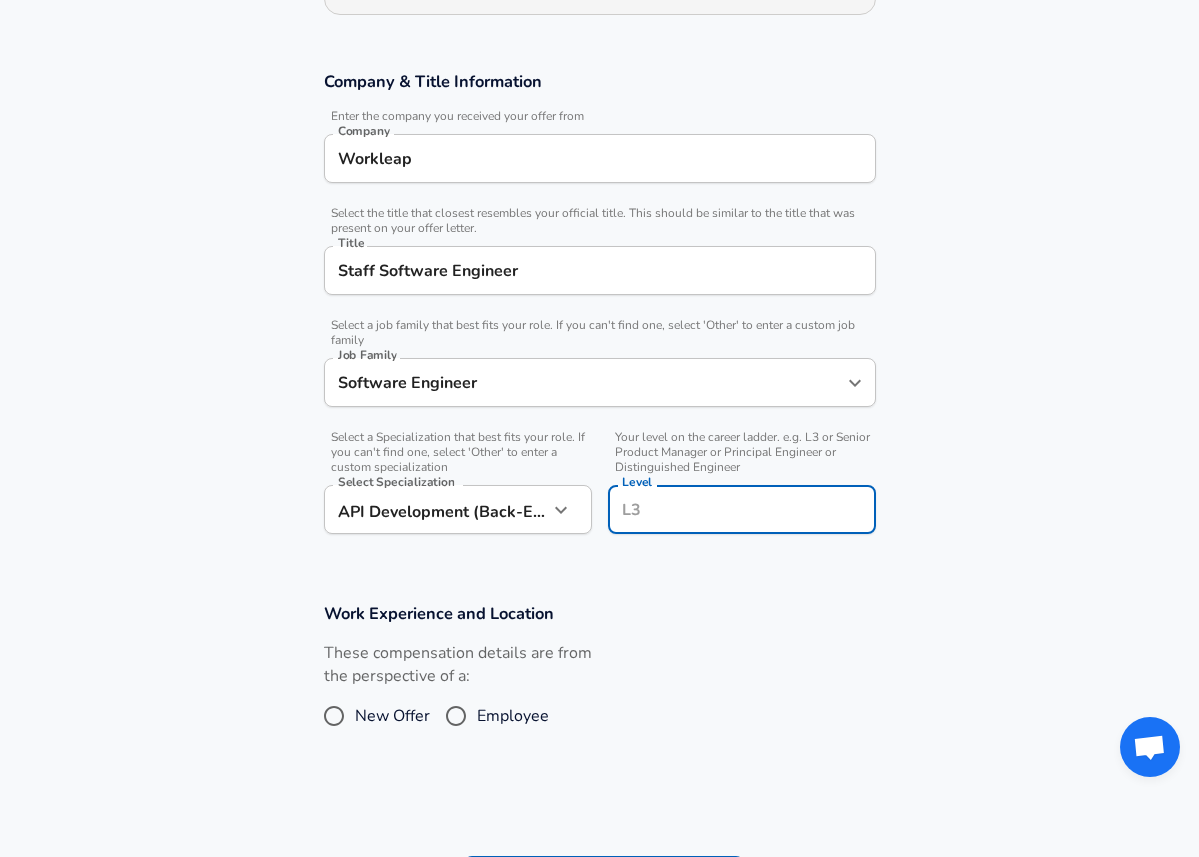 scroll, scrollTop: 349, scrollLeft: 0, axis: vertical 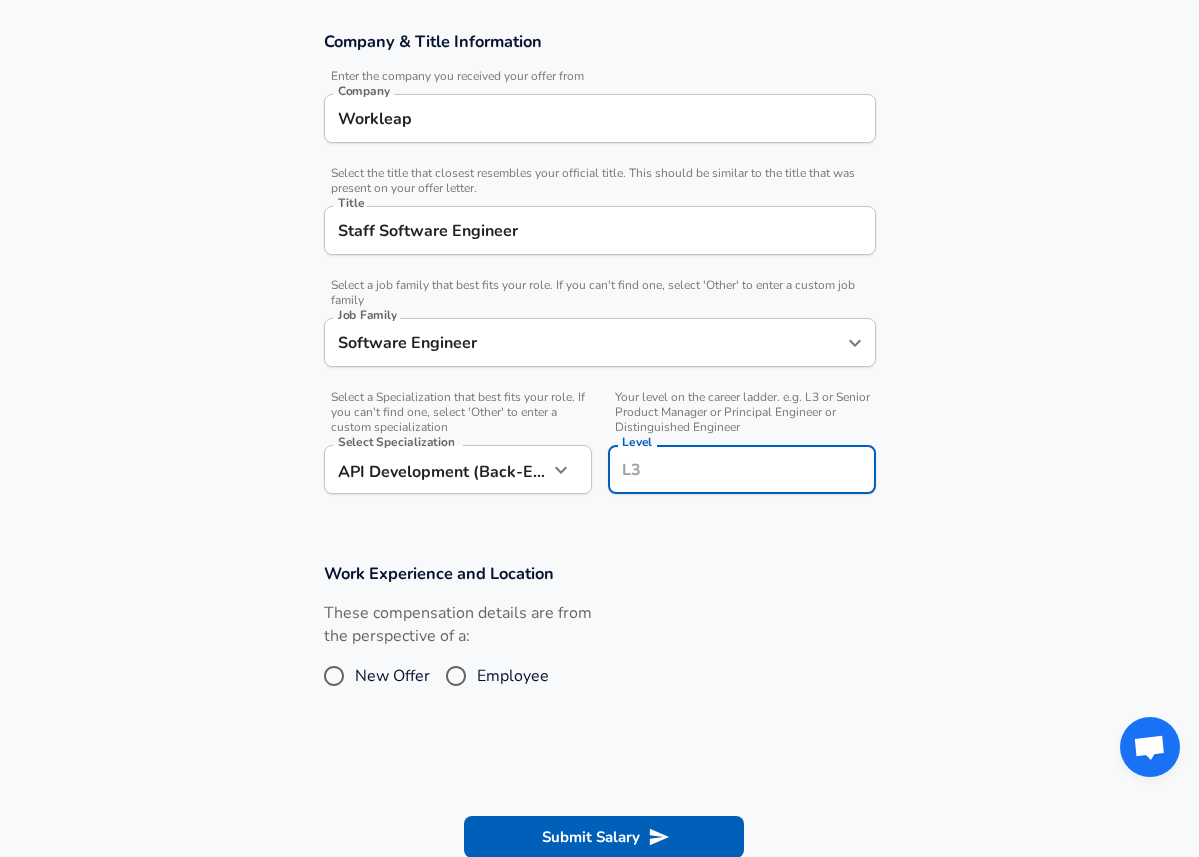 click on "Level" at bounding box center (742, 469) 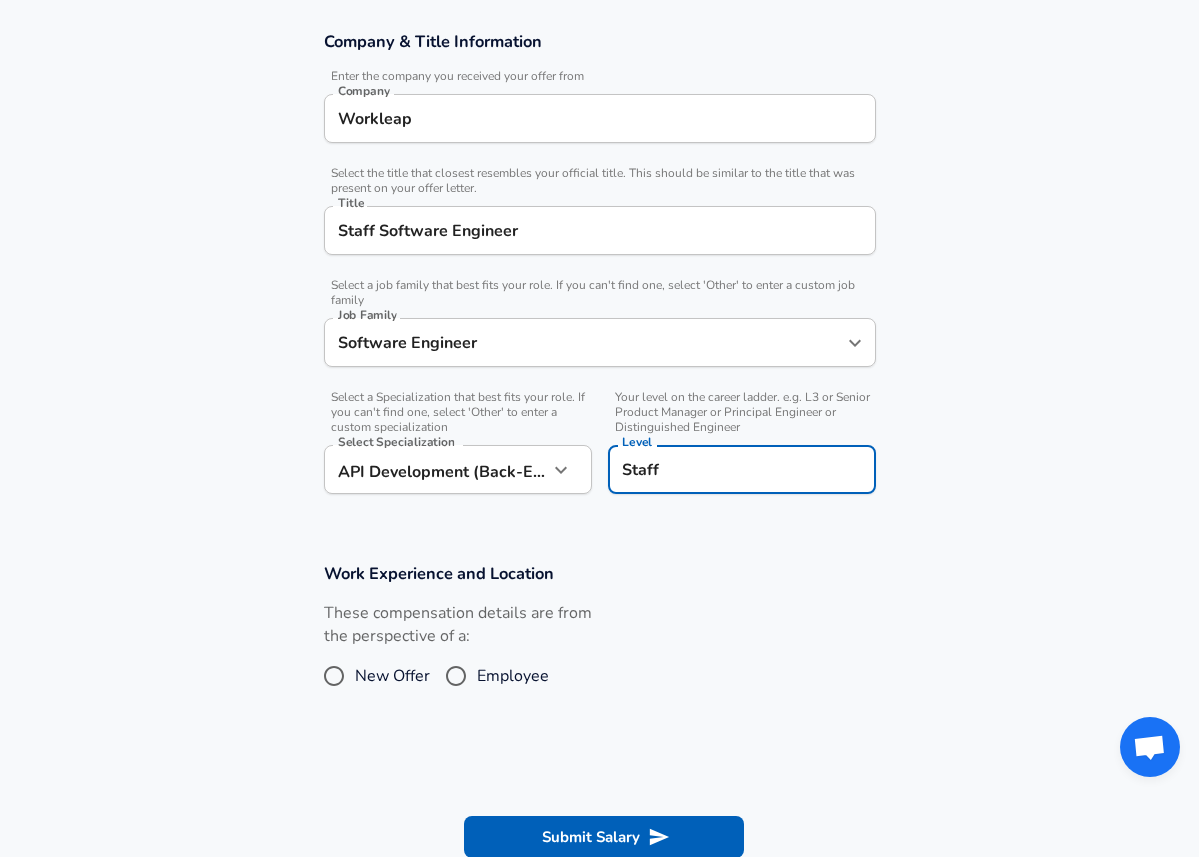 type on "Staff" 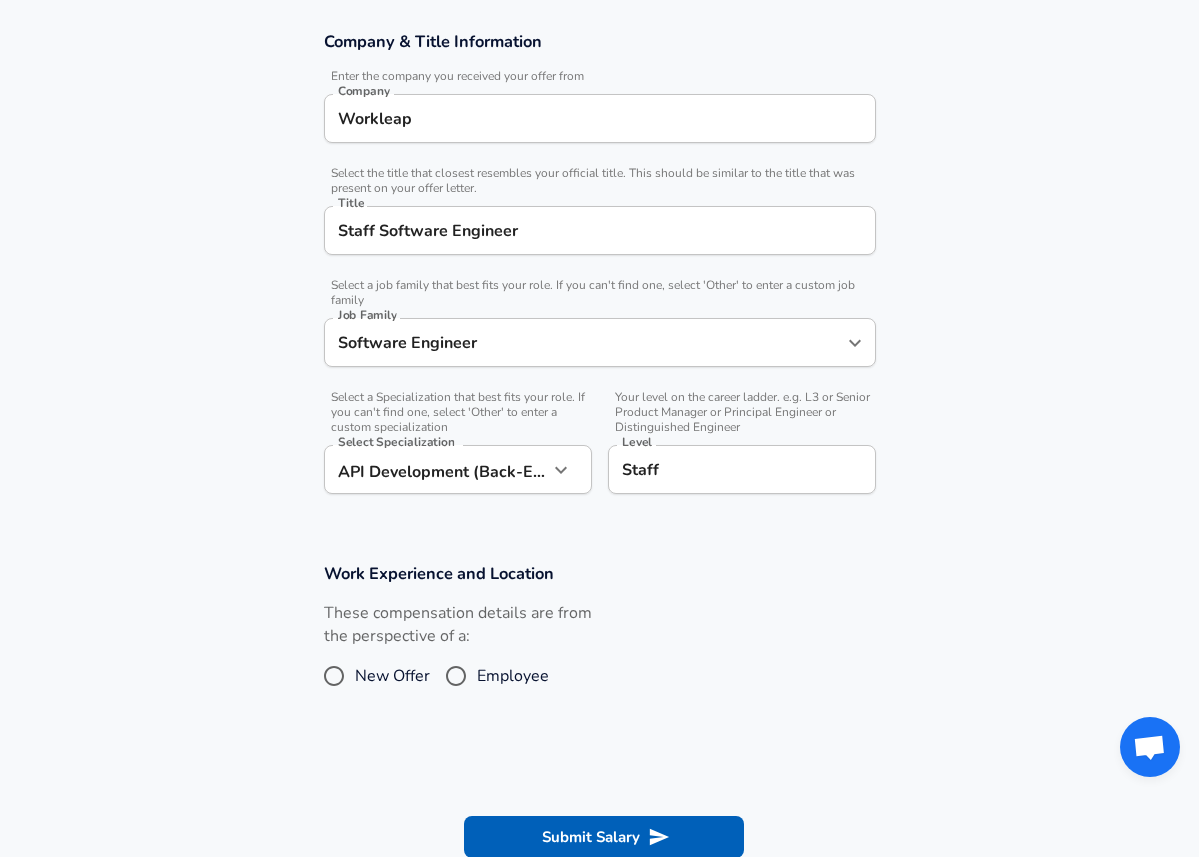 click on "Work Experience and Location" at bounding box center [600, 573] 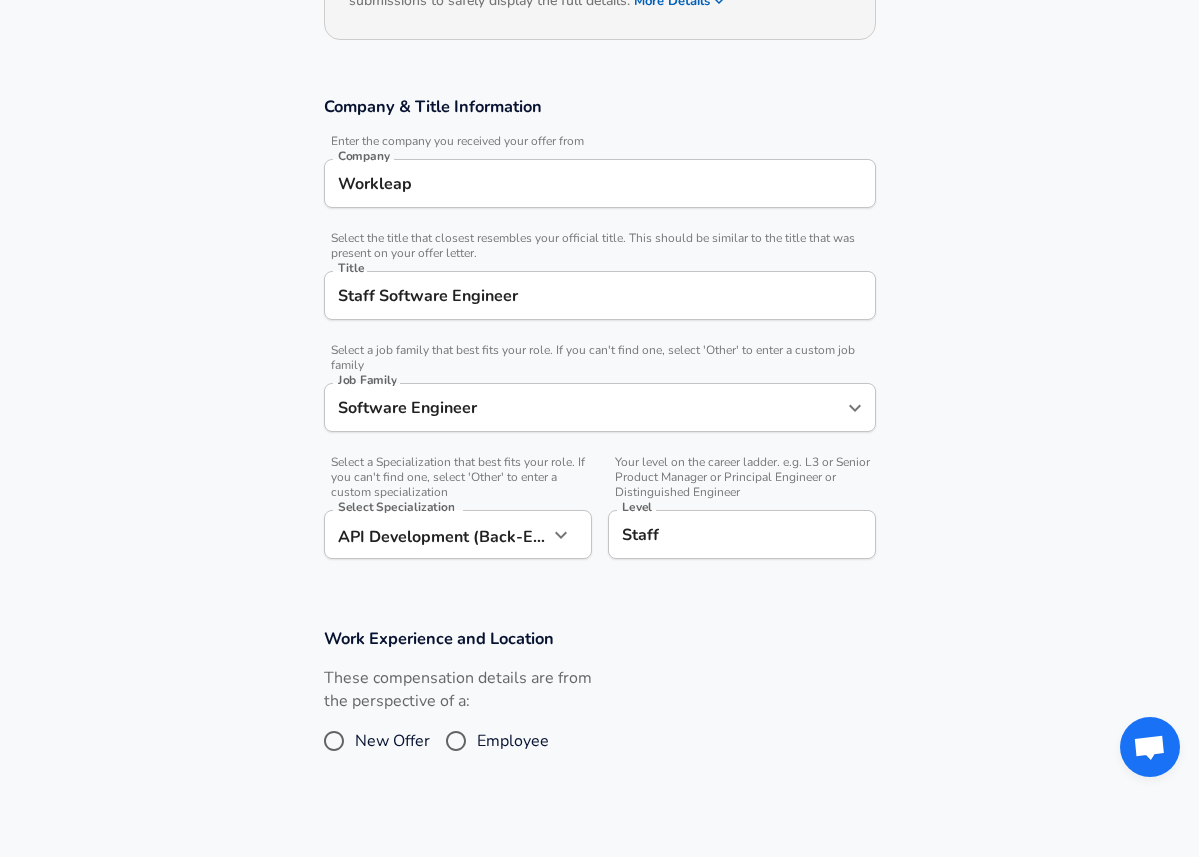 scroll, scrollTop: 270, scrollLeft: 0, axis: vertical 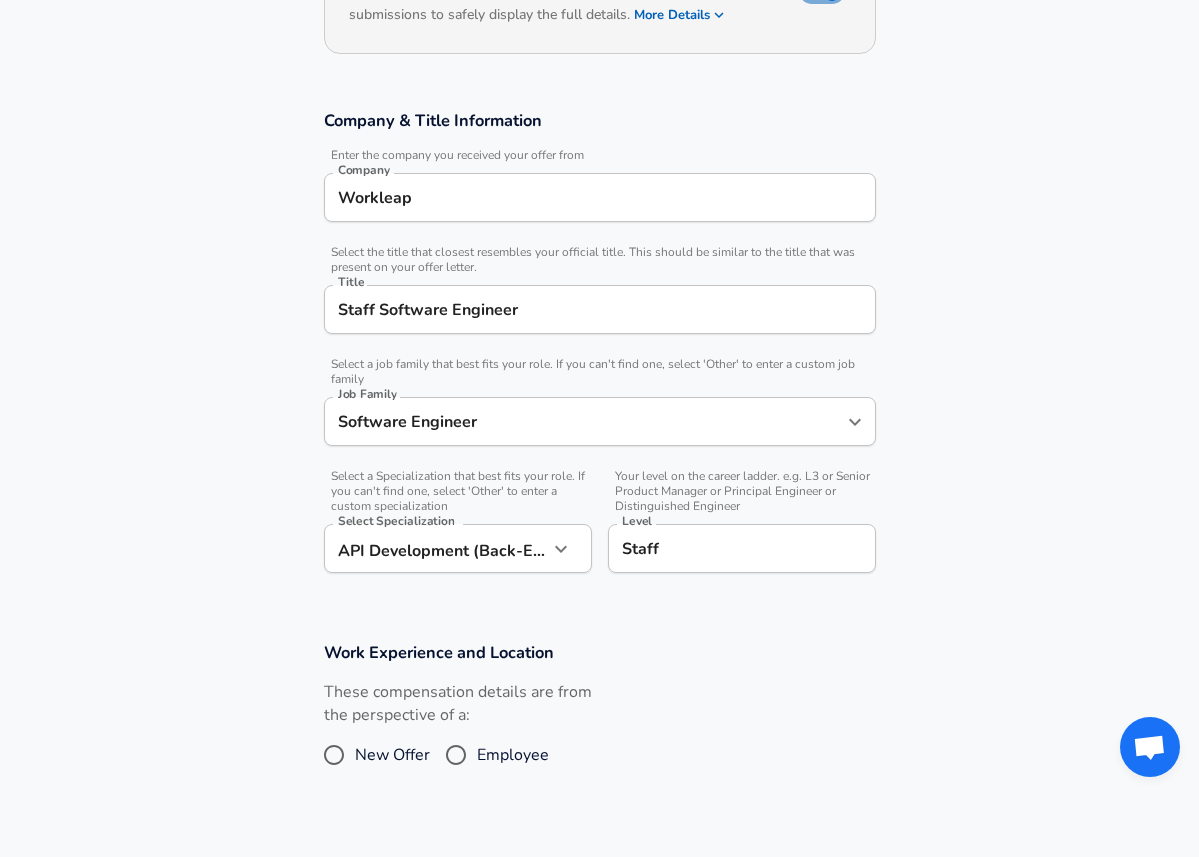 click on "Staff Software Engineer" at bounding box center (600, 309) 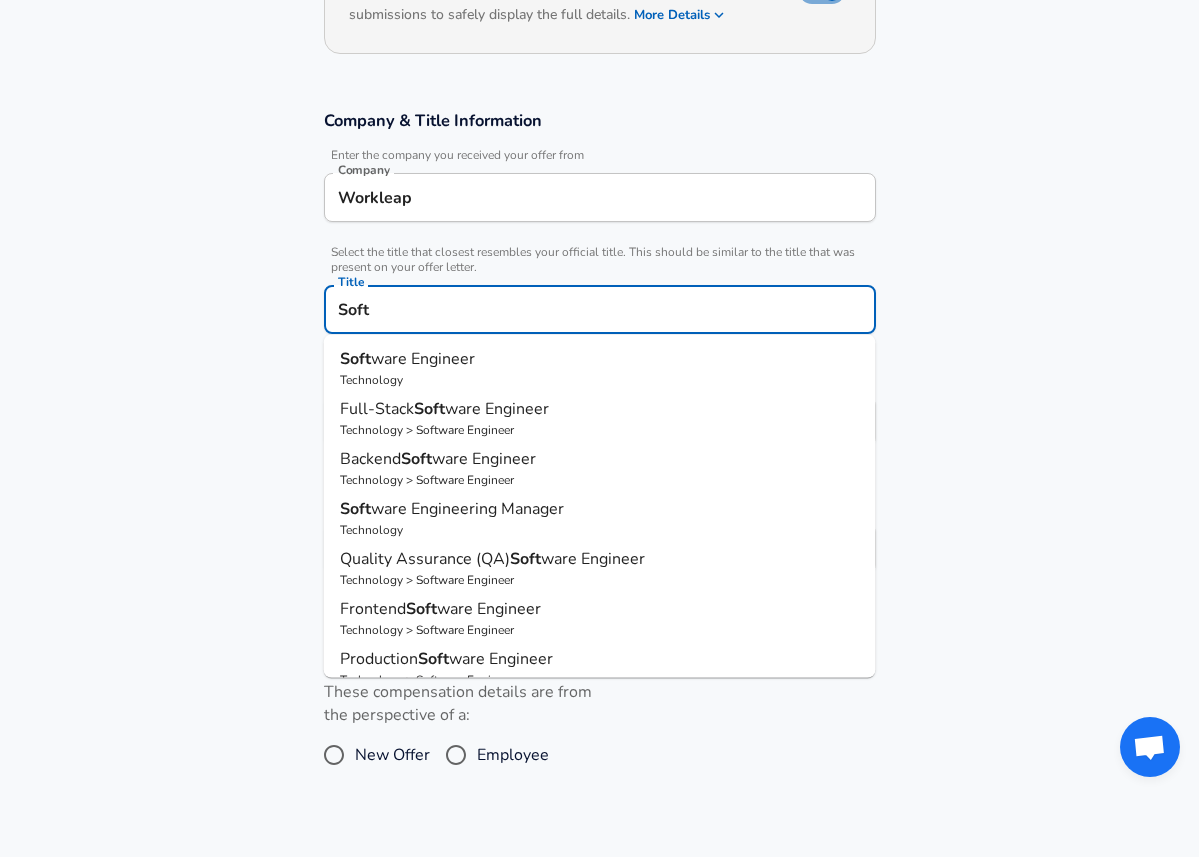 click on "ware Engineer" at bounding box center [423, 359] 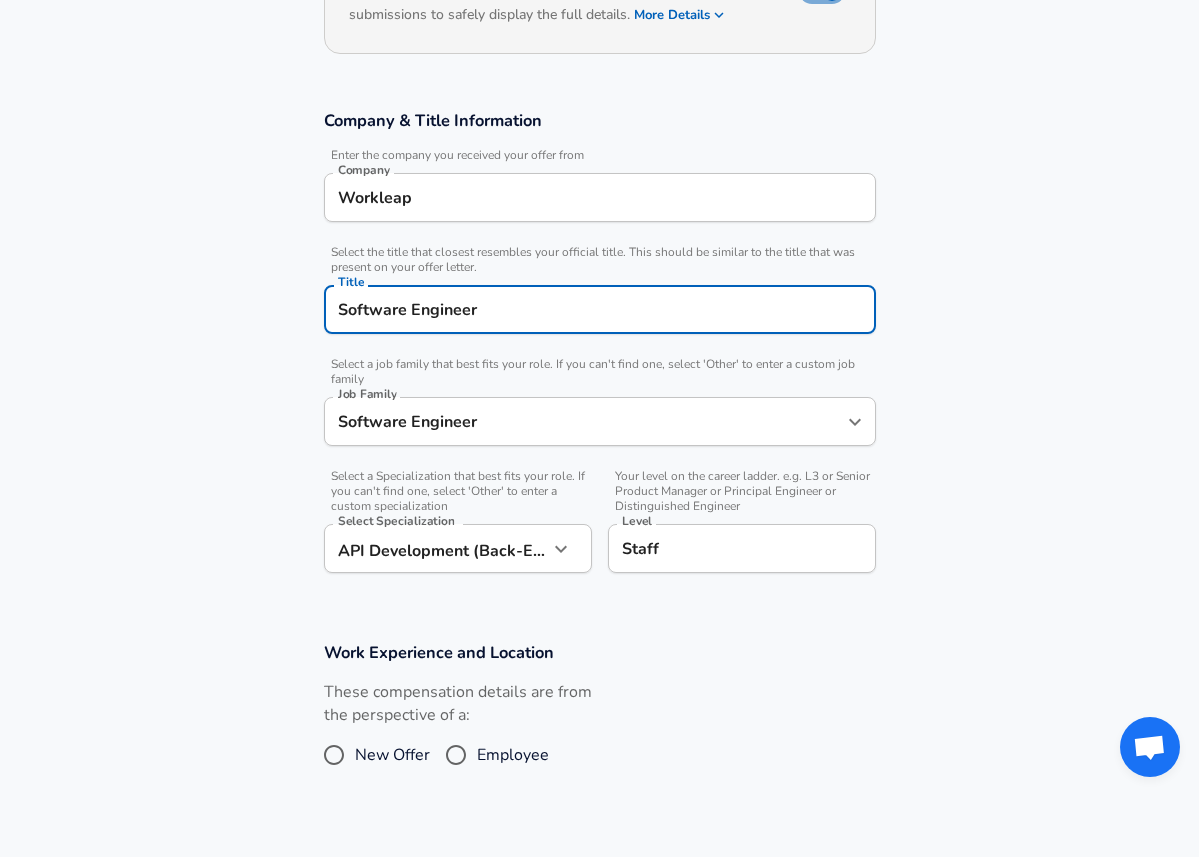 type on "Software Engineer" 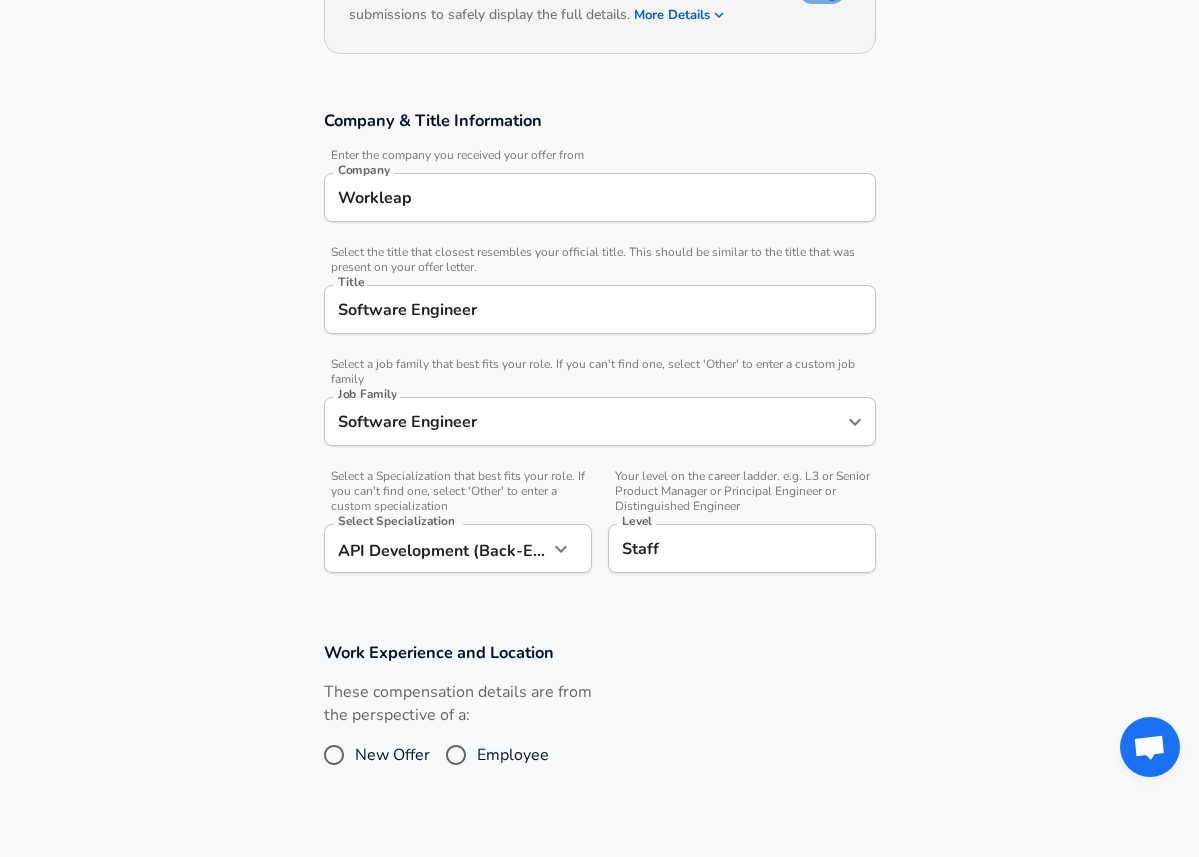 click on "Company & Title Information   Enter the company you received your offer from Company Workleap Company   Select the title that closest resembles your official title. This should be similar to the title that was present on your offer letter. Title Software Engineer Title   Select a job family that best fits your role. If you can't find one, select 'Other' to enter a custom job family Job Family Software Engineer Job Family   Select a Specialization that best fits your role. If you can't find one, select 'Other' to enter a custom specialization Select Specialization API Development (Back-End) API Development (Back-End) Select Specialization   Your level on the career ladder. e.g. L3 or Senior Product Manager or Principal Engineer or Distinguished Engineer Level Staff Level" at bounding box center (599, 352) 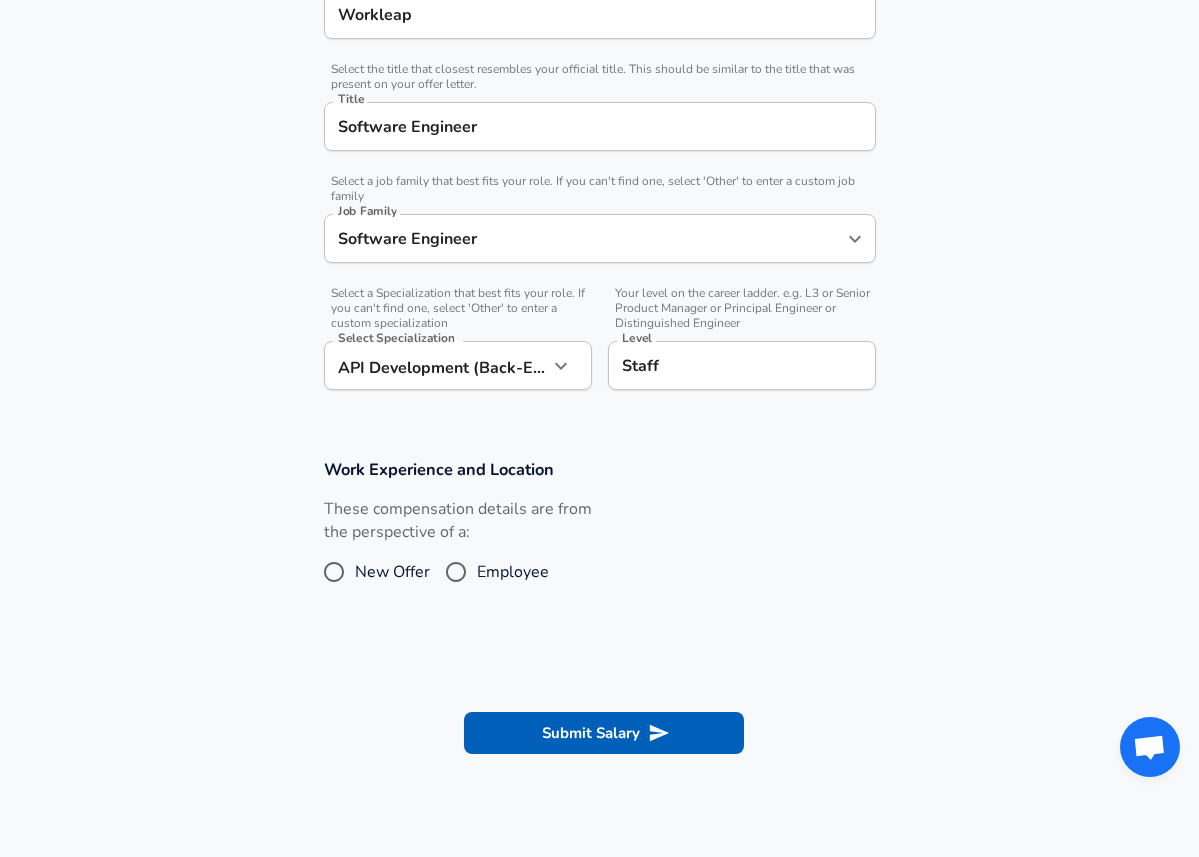 scroll, scrollTop: 474, scrollLeft: 0, axis: vertical 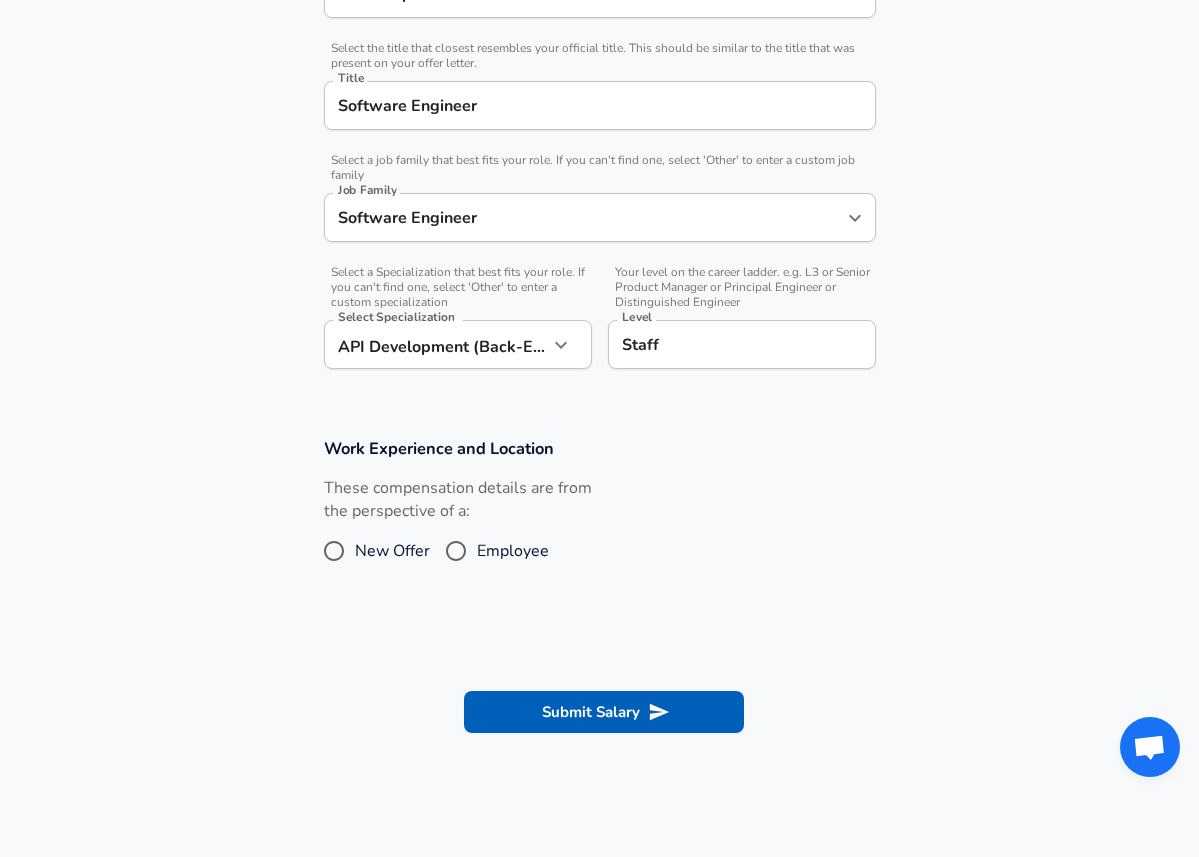 click on "Employee" at bounding box center (513, 551) 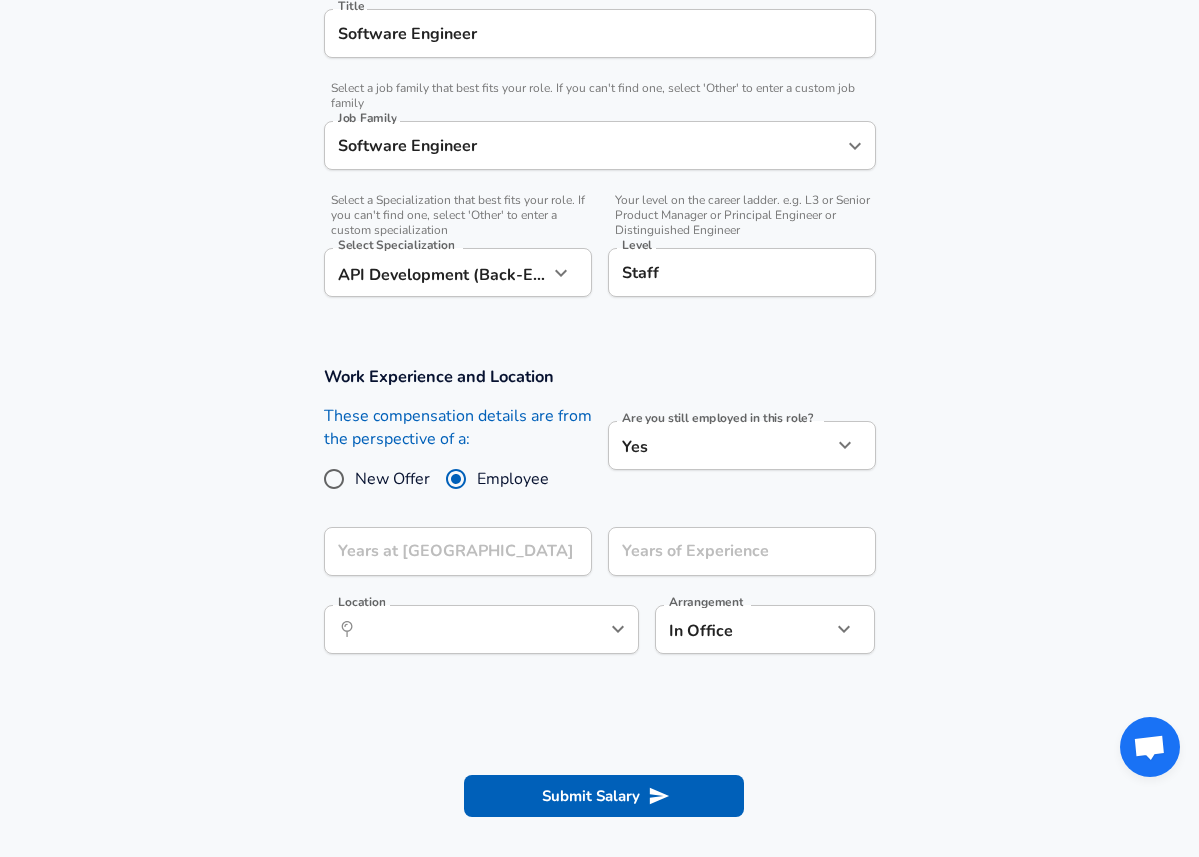 scroll, scrollTop: 548, scrollLeft: 0, axis: vertical 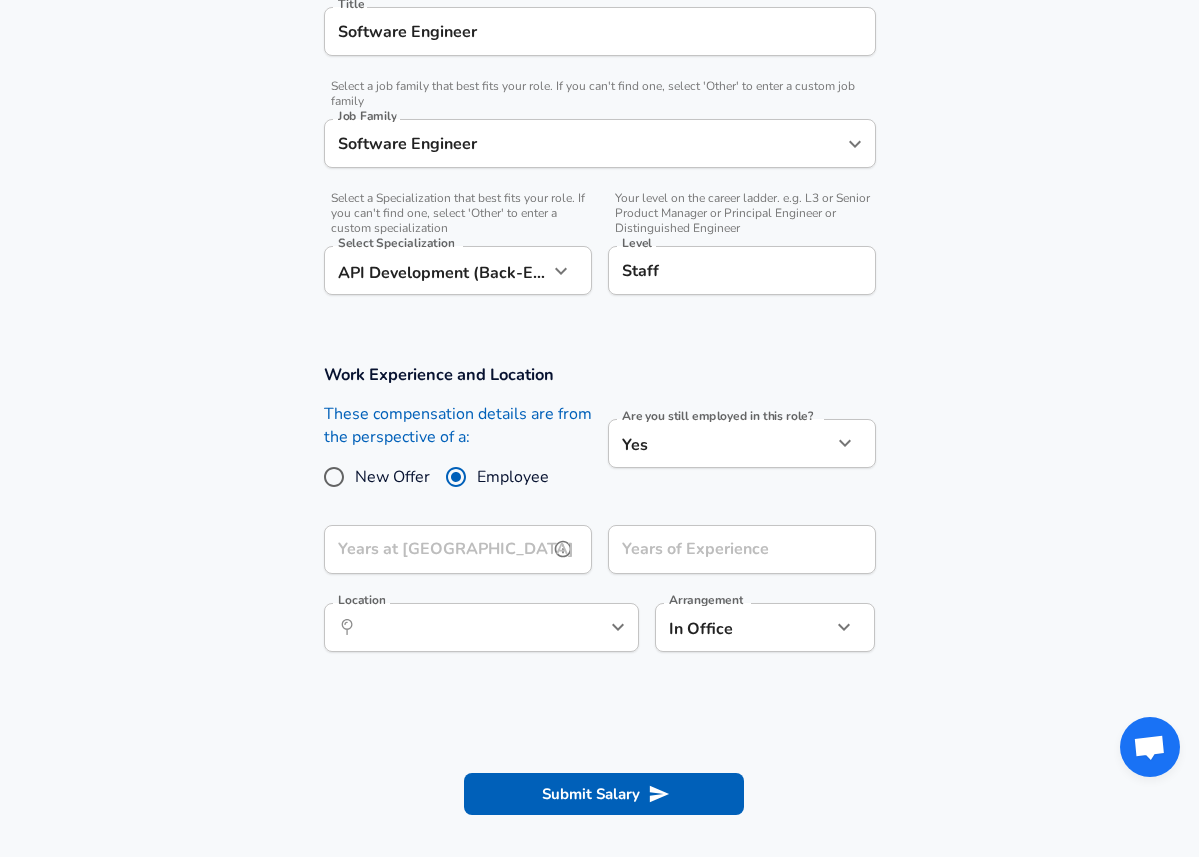 click on "Years at [GEOGRAPHIC_DATA]" at bounding box center (436, 549) 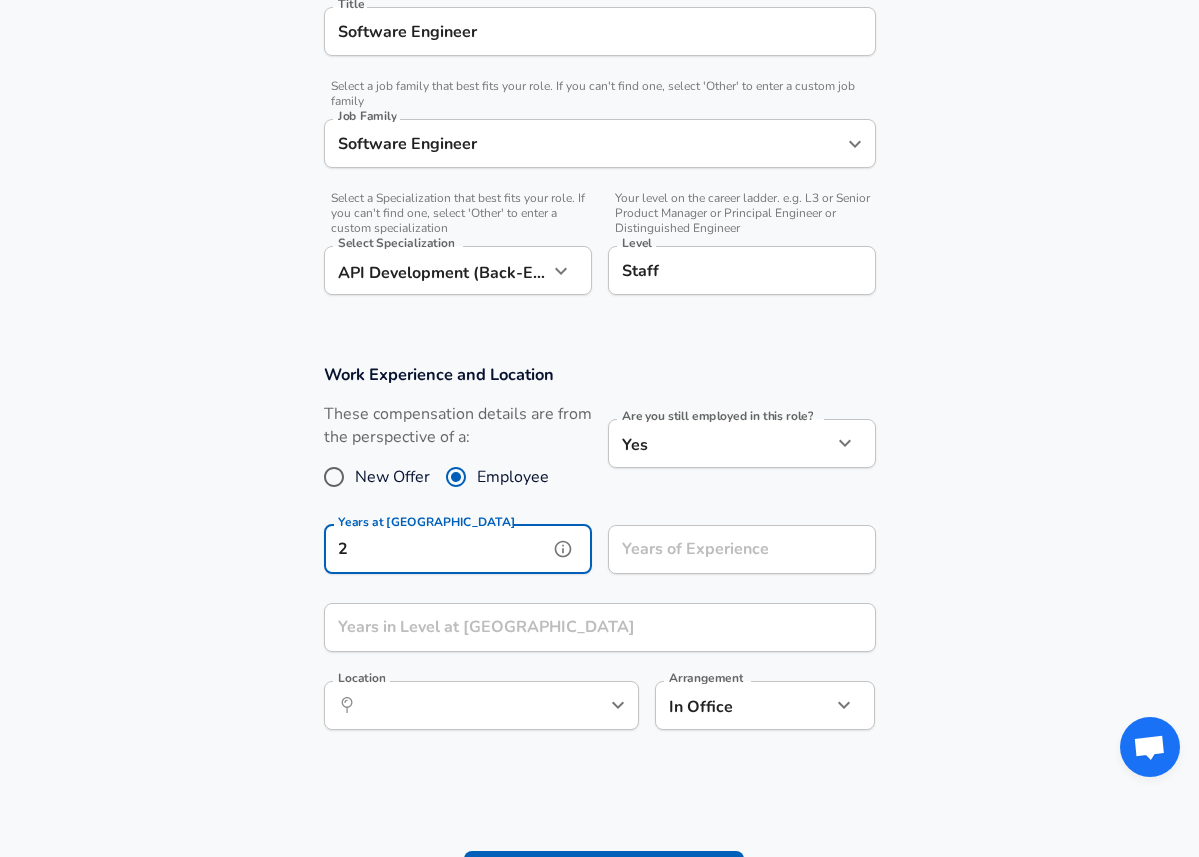 type on "2" 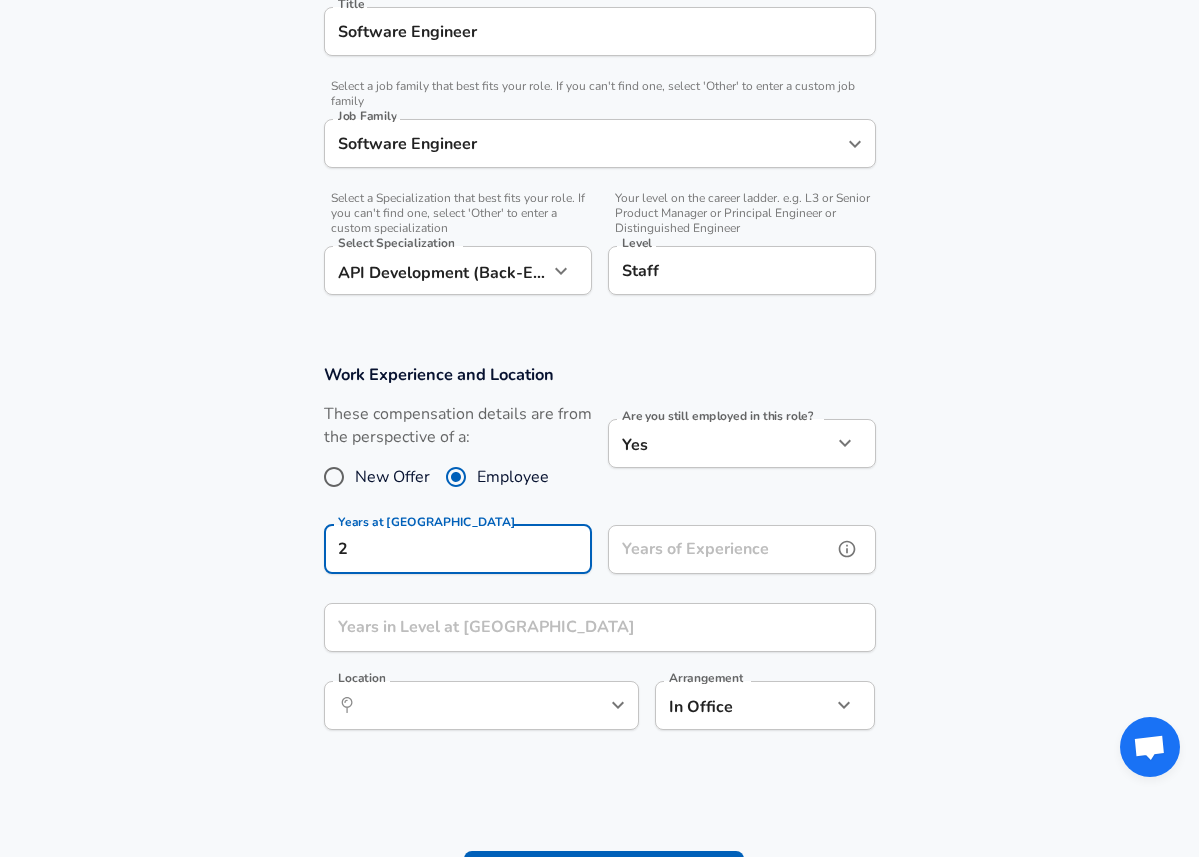 click on "Years of Experience" at bounding box center (720, 549) 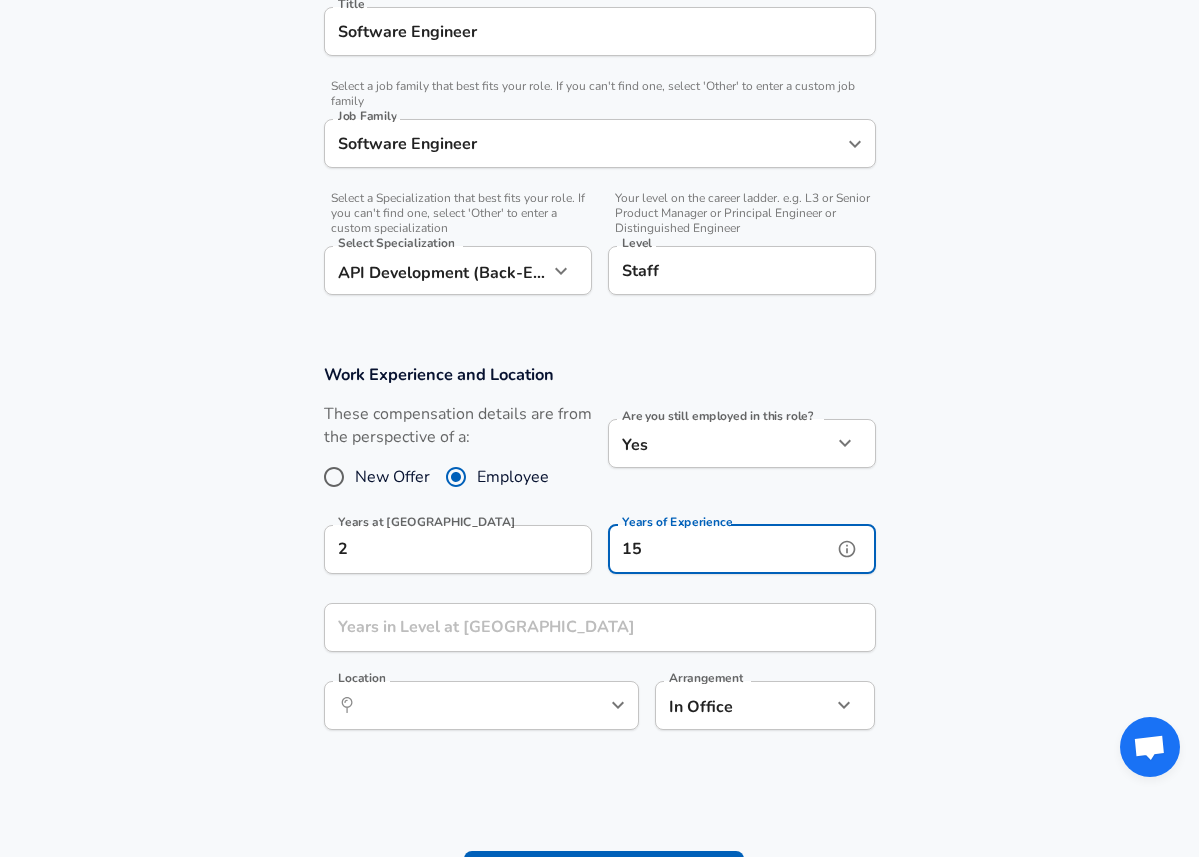 type on "15" 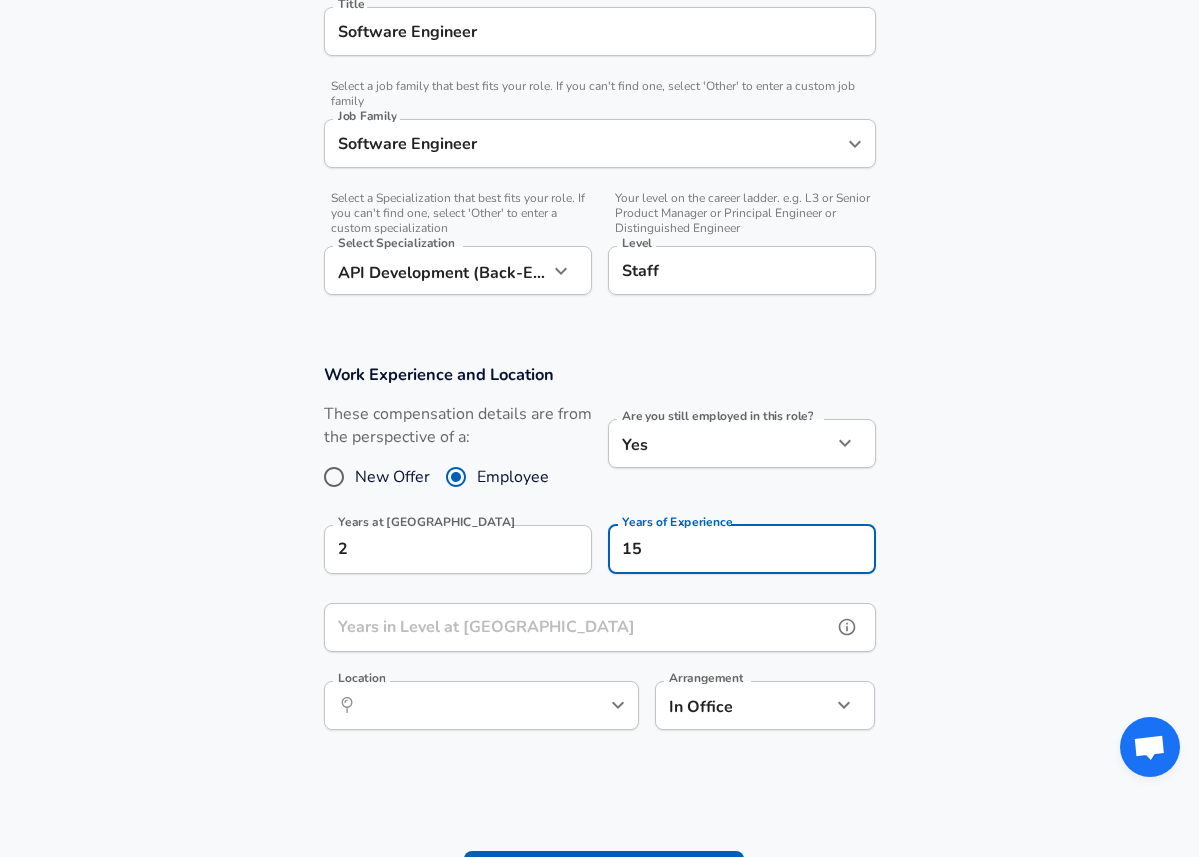 click on "Years in Level at [GEOGRAPHIC_DATA]" at bounding box center [578, 627] 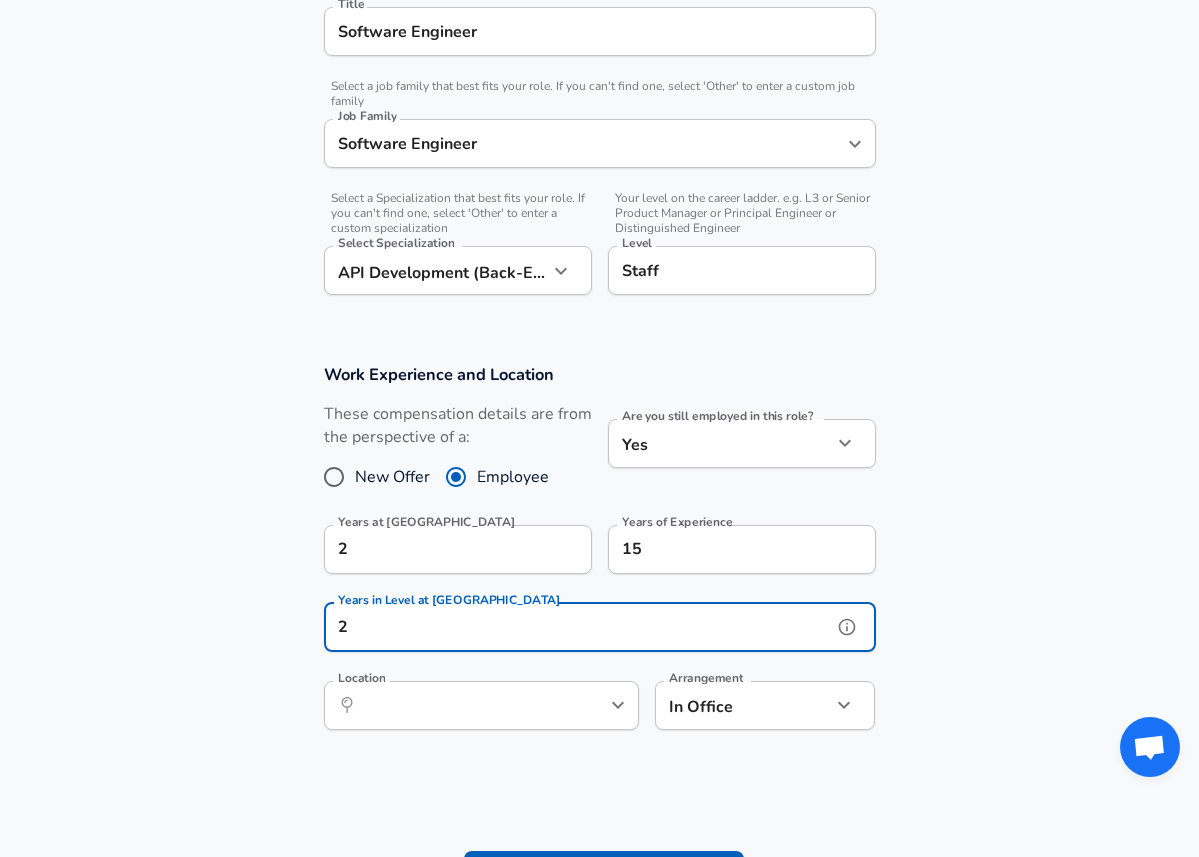 type on "2" 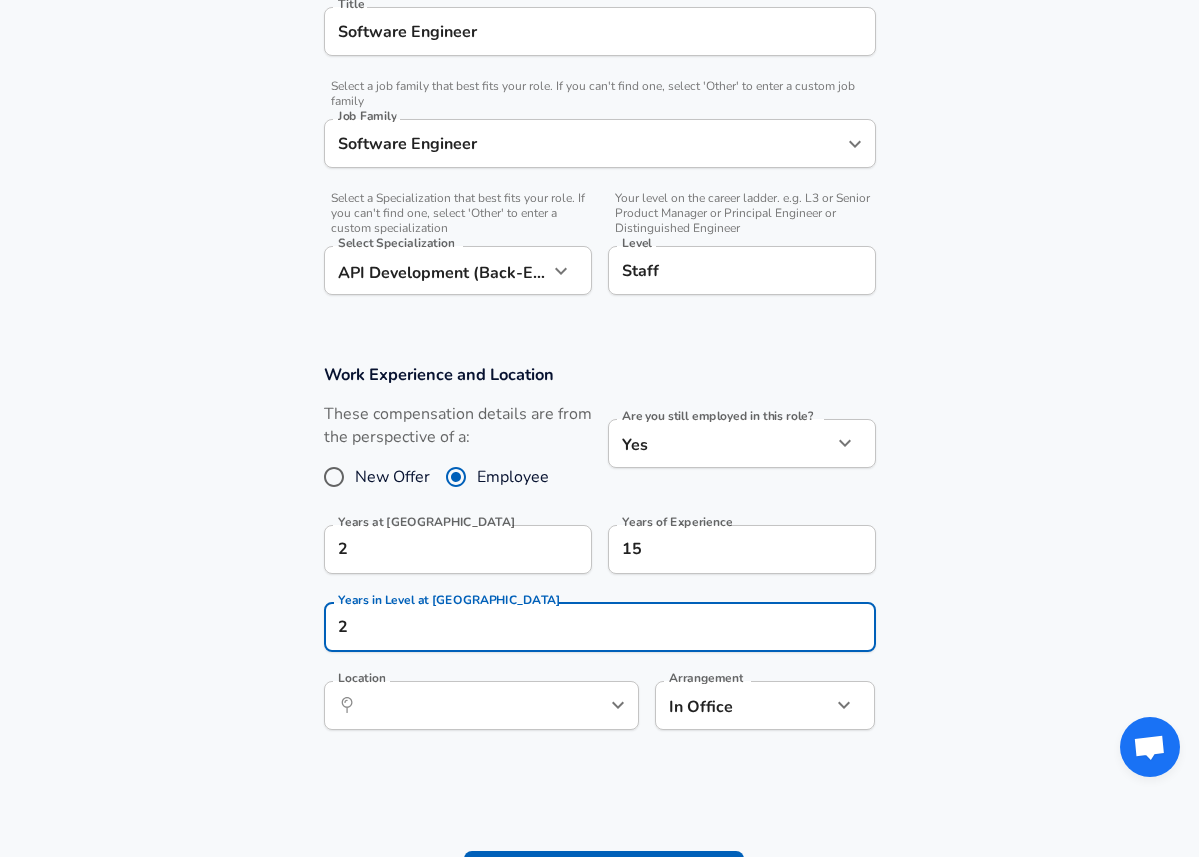 click on "Work Experience and Location These compensation details are from the perspective of a: New Offer Employee Are you still employed in this role? Yes yes Are you still employed in this role? Years at Workleap 2 Years at Workleap Years of Experience 15 Years of Experience Years in Level at Workleap 2 Years in Level at [GEOGRAPHIC_DATA] Location ​ Location Arrangement In Office office Arrangement" at bounding box center [599, 557] 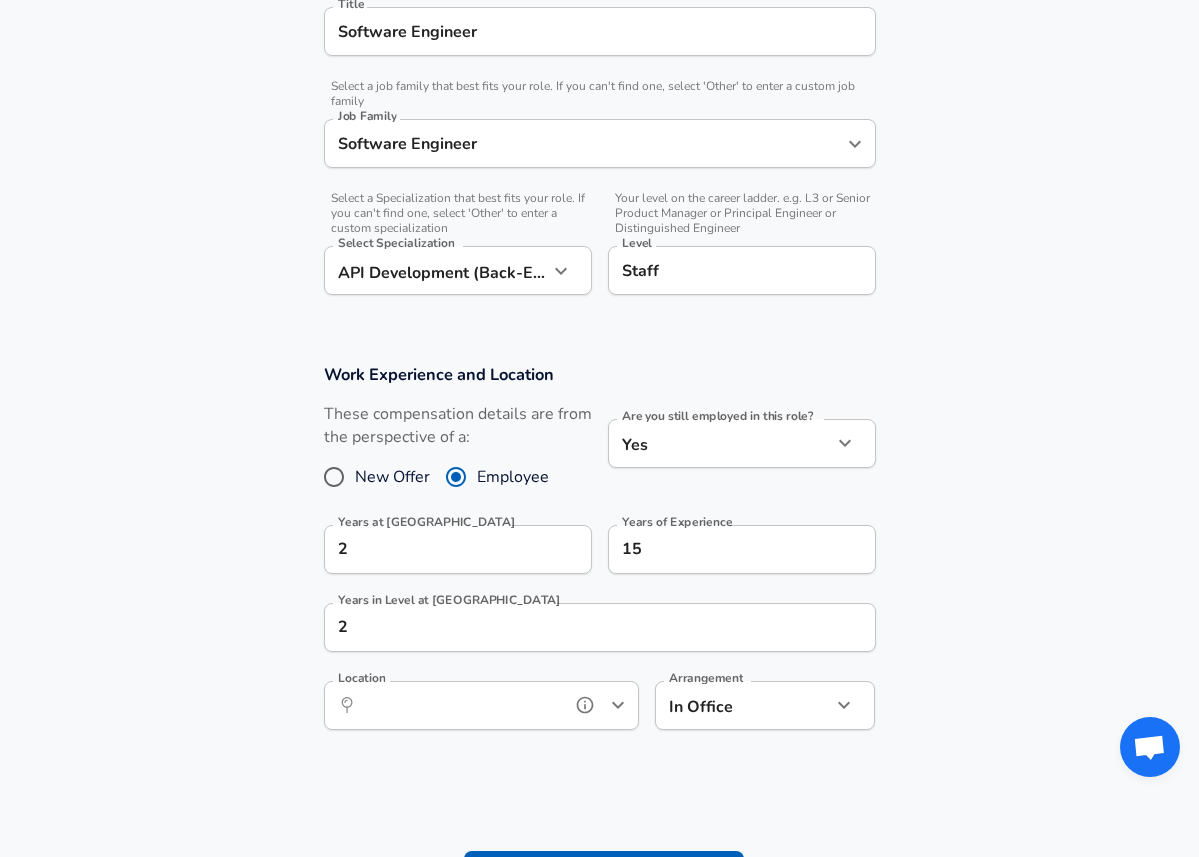 click on "Location" at bounding box center [459, 705] 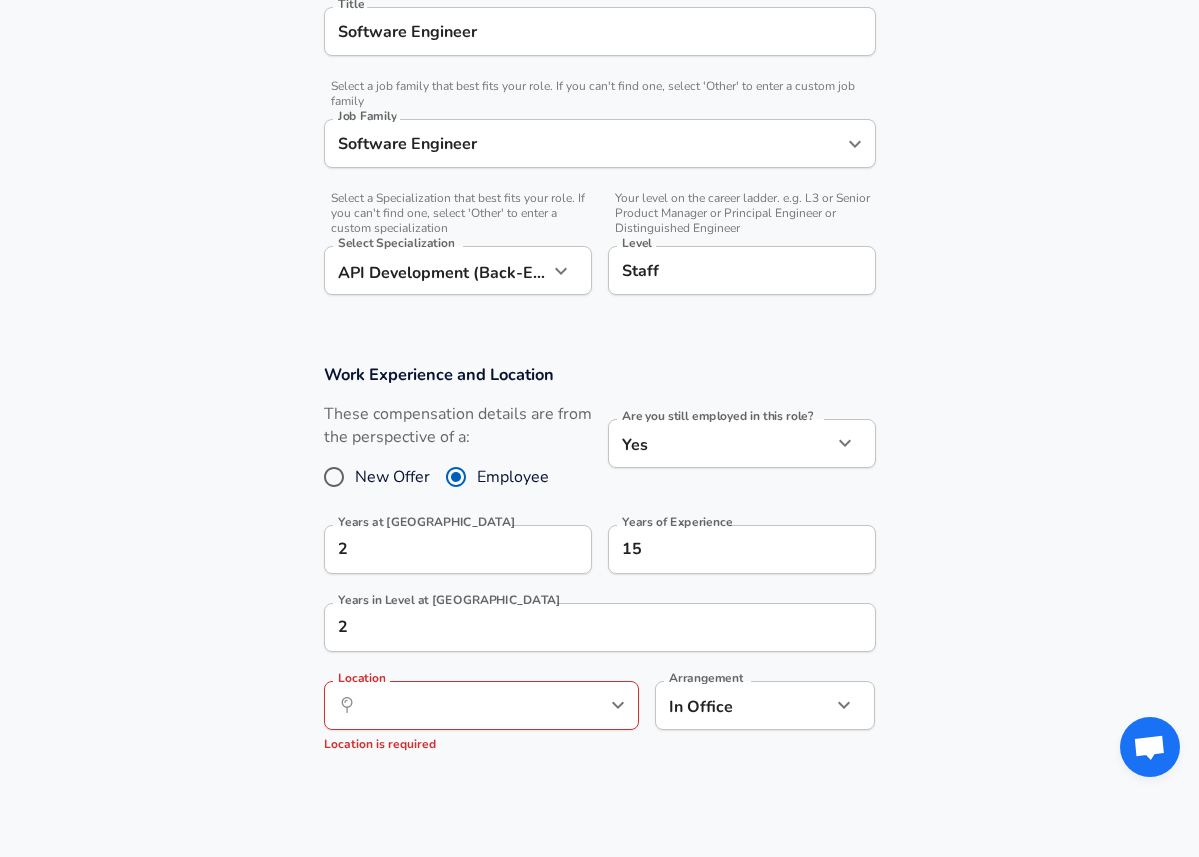 drag, startPoint x: 710, startPoint y: 738, endPoint x: 701, endPoint y: 716, distance: 23.769728 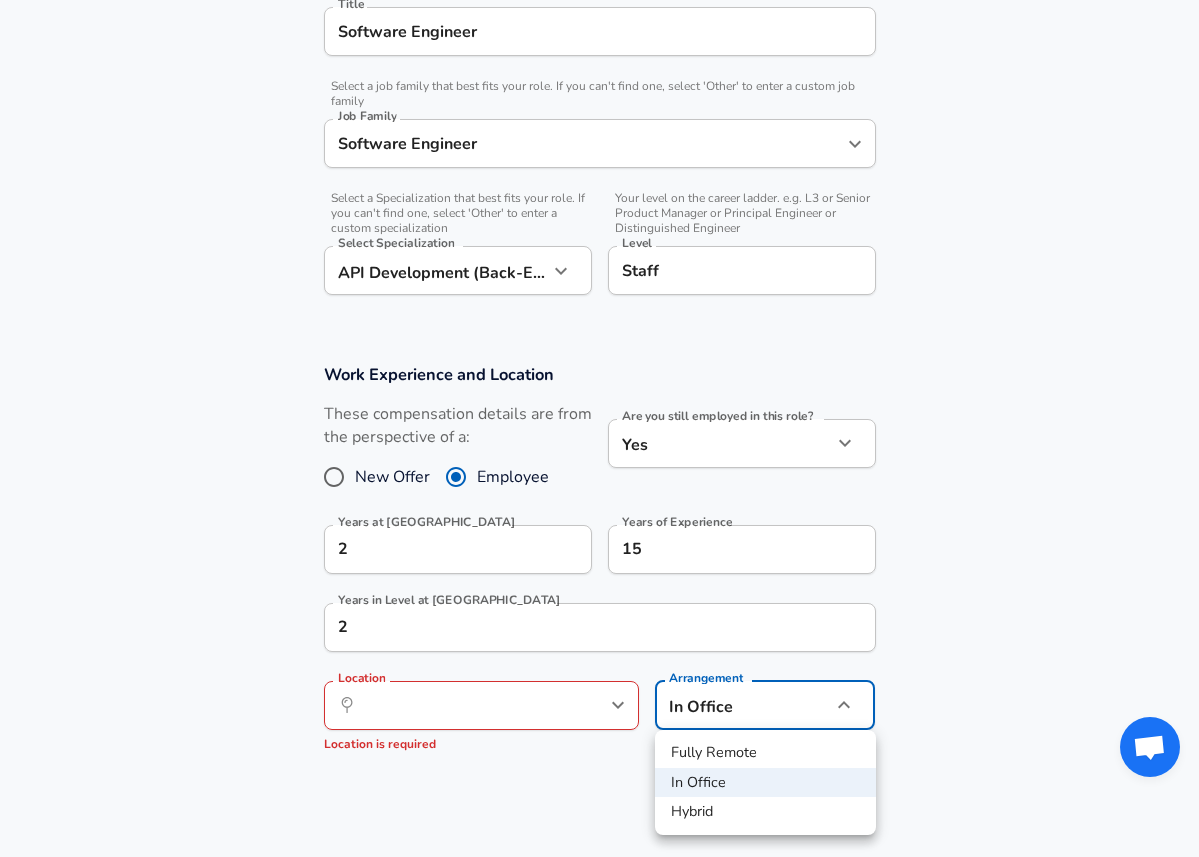 click on "Restart Add Your Salary Upload your offer letter   to verify your submission Enhance Privacy and Anonymity Yes Automatically hides specific fields until there are enough submissions to safely display the full details.   More Details Based on your submission and the data points that we have already collected, we will automatically hide and anonymize specific fields if there aren't enough data points to remain sufficiently anonymous. Company & Title Information   Enter the company you received your offer from Company Workleap Company   Select the title that closest resembles your official title. This should be similar to the title that was present on your offer letter. Title Software Engineer Title   Select a job family that best fits your role. If you can't find one, select 'Other' to enter a custom job family Job Family Software Engineer Job Family   Select a Specialization that best fits your role. If you can't find one, select 'Other' to enter a custom specialization Select Specialization   Level Staff Yes" at bounding box center (599, -120) 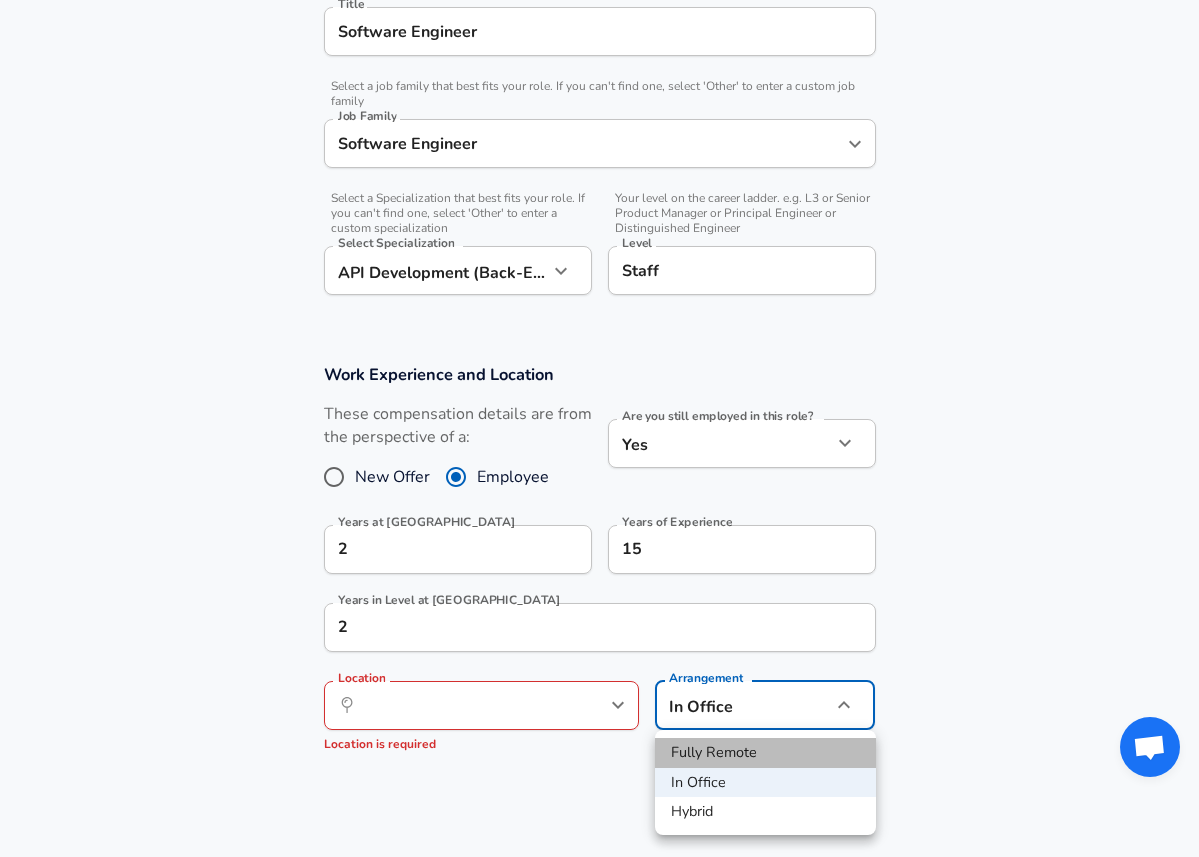 click on "Fully Remote" at bounding box center [765, 753] 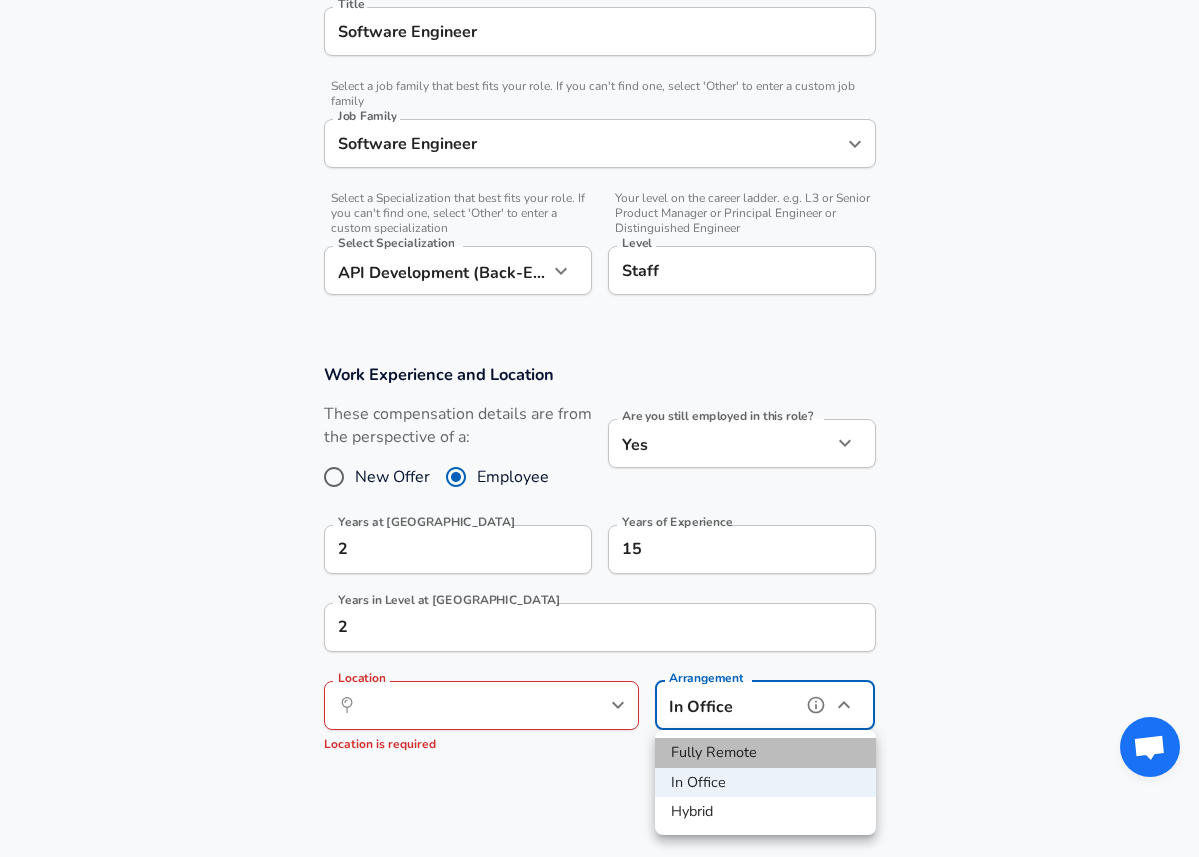 type on "remote" 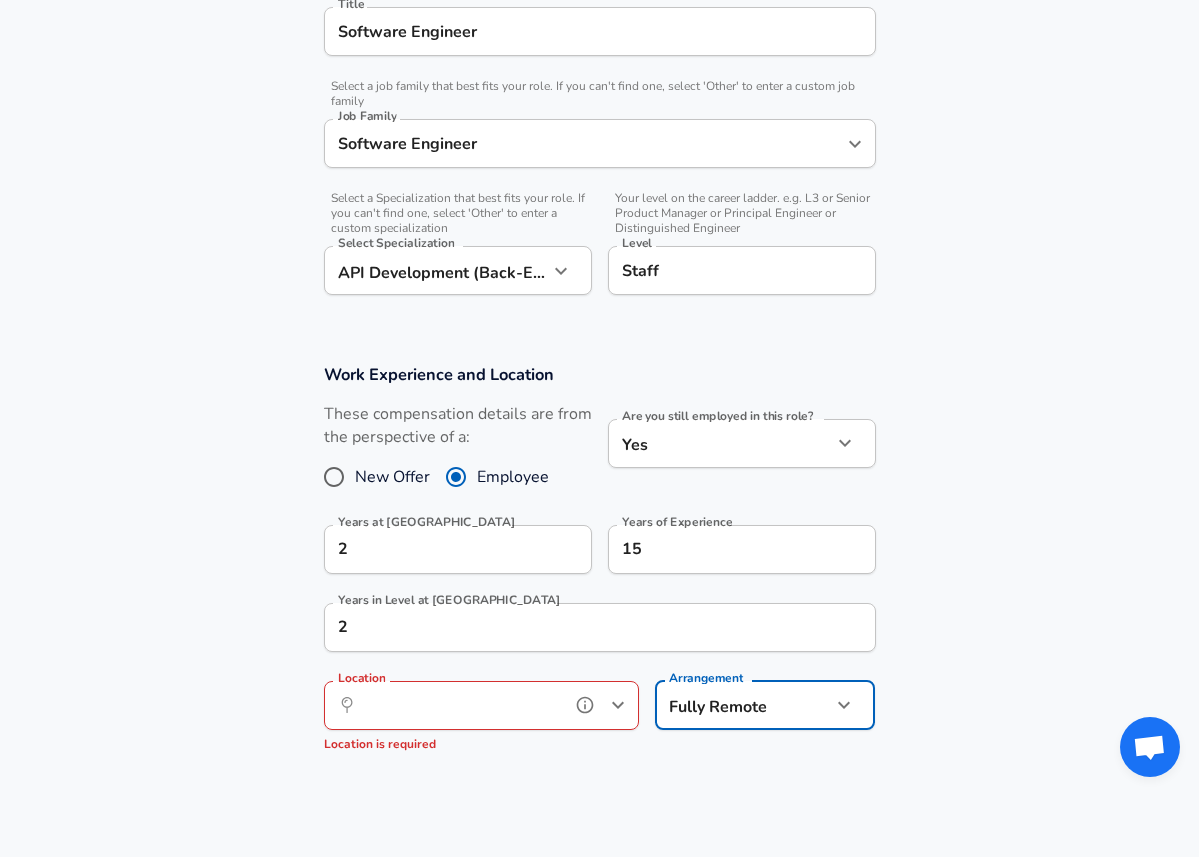 click on "Location" at bounding box center [459, 705] 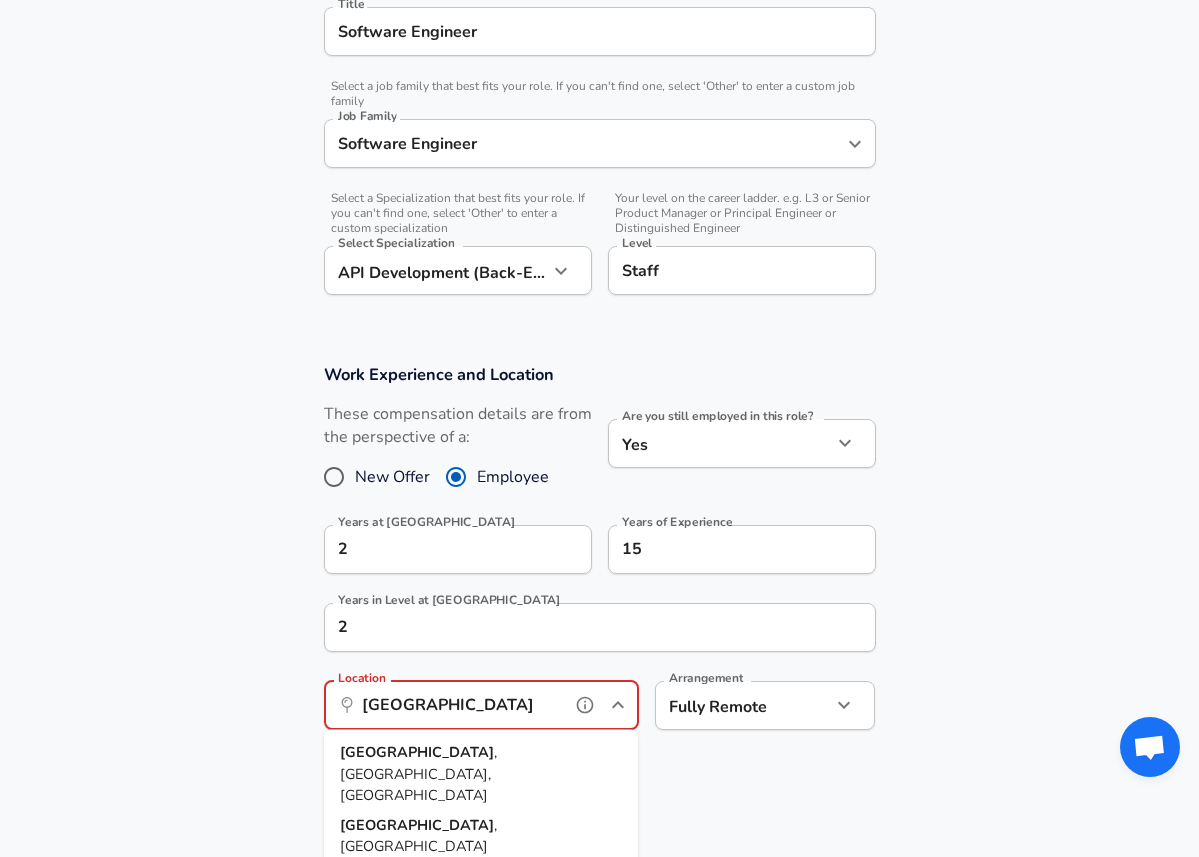 click on ", [GEOGRAPHIC_DATA], [GEOGRAPHIC_DATA]" at bounding box center [418, 773] 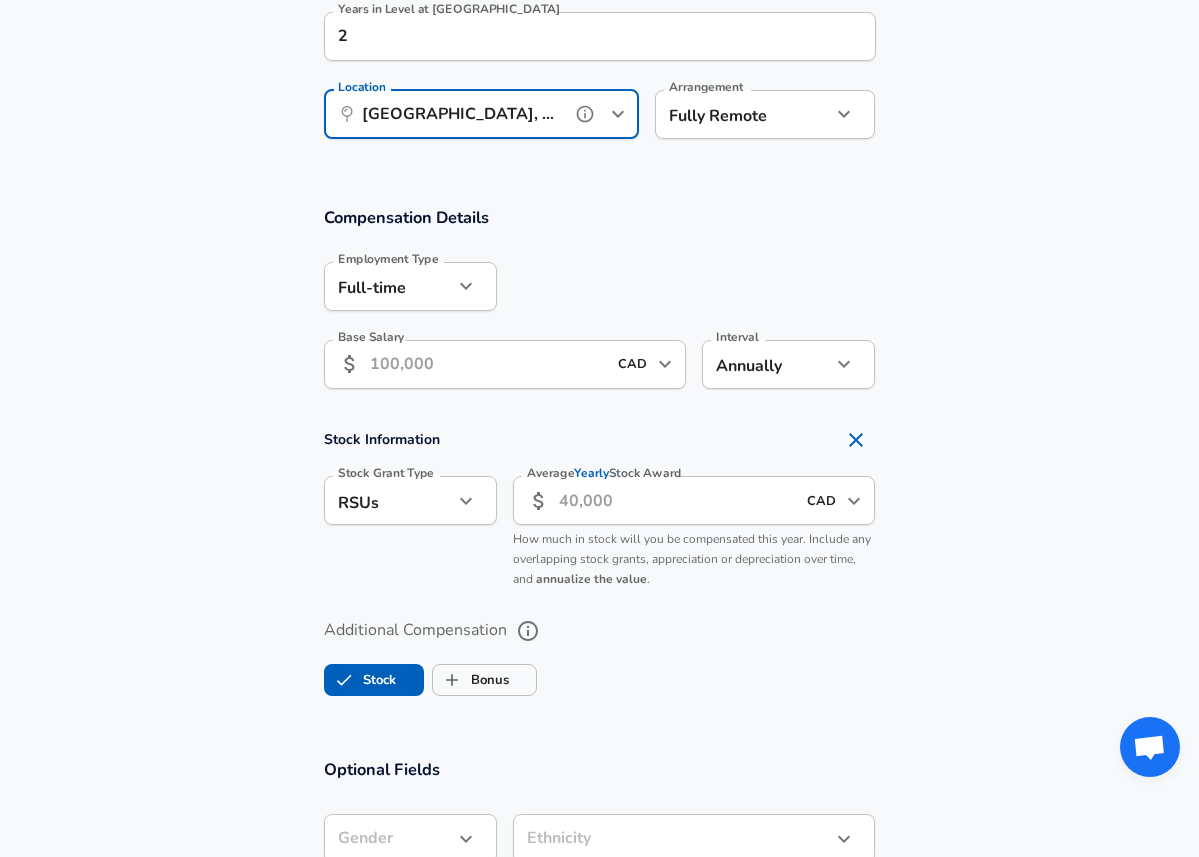 scroll, scrollTop: 1177, scrollLeft: 0, axis: vertical 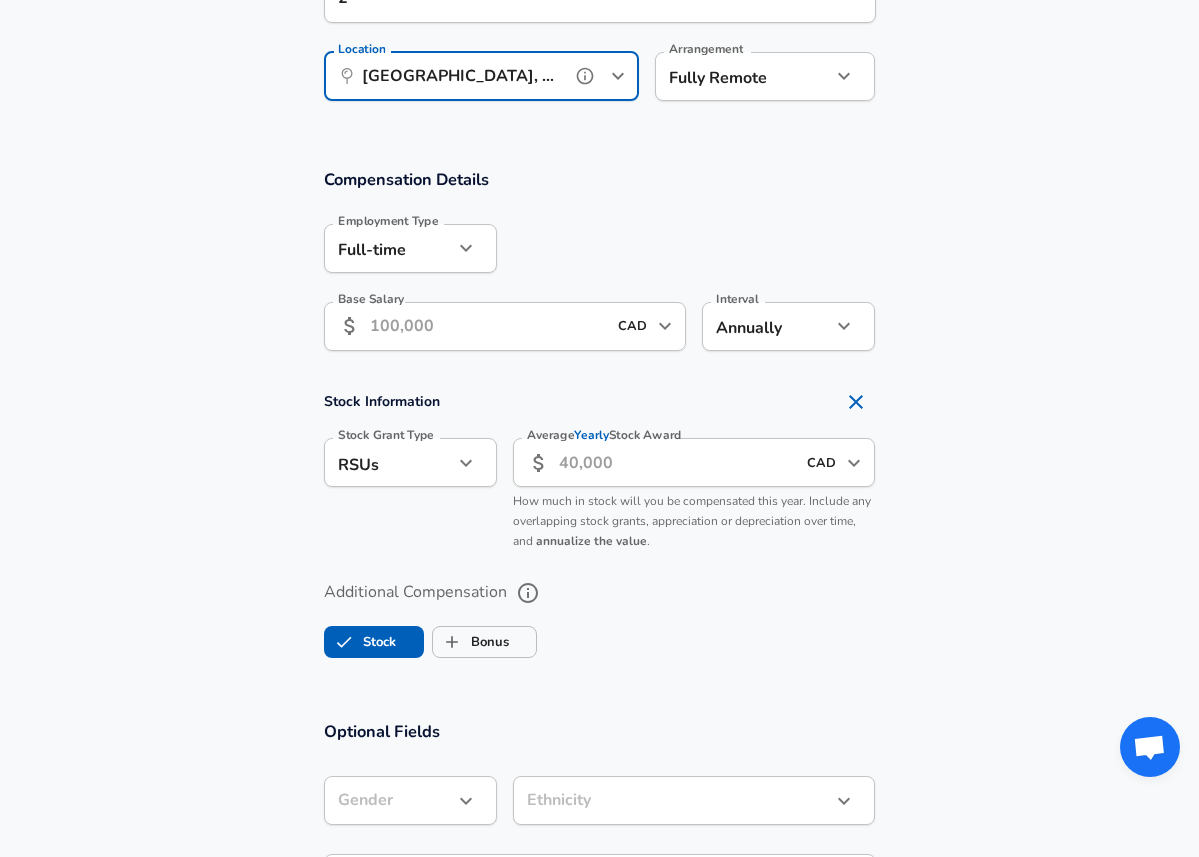 type on "[GEOGRAPHIC_DATA], [GEOGRAPHIC_DATA], [GEOGRAPHIC_DATA]" 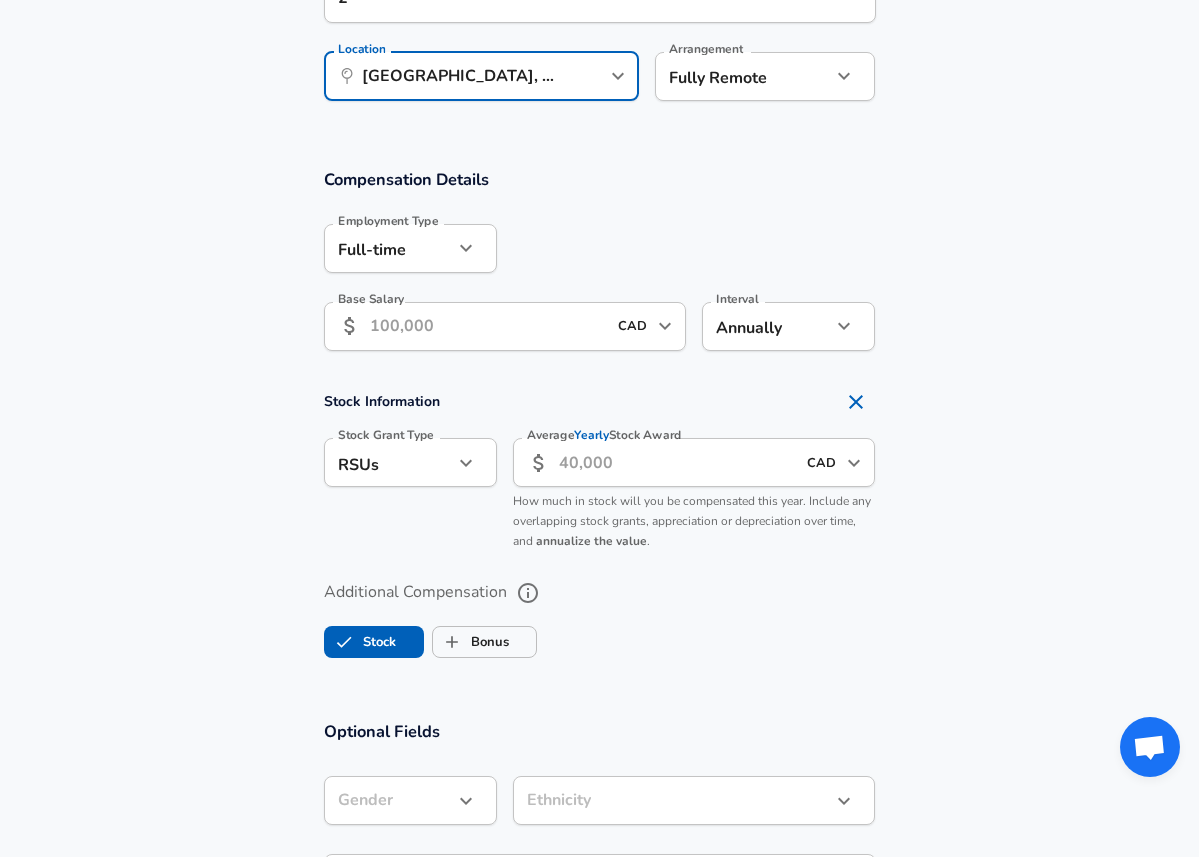 click on "Base Salary" at bounding box center [488, 326] 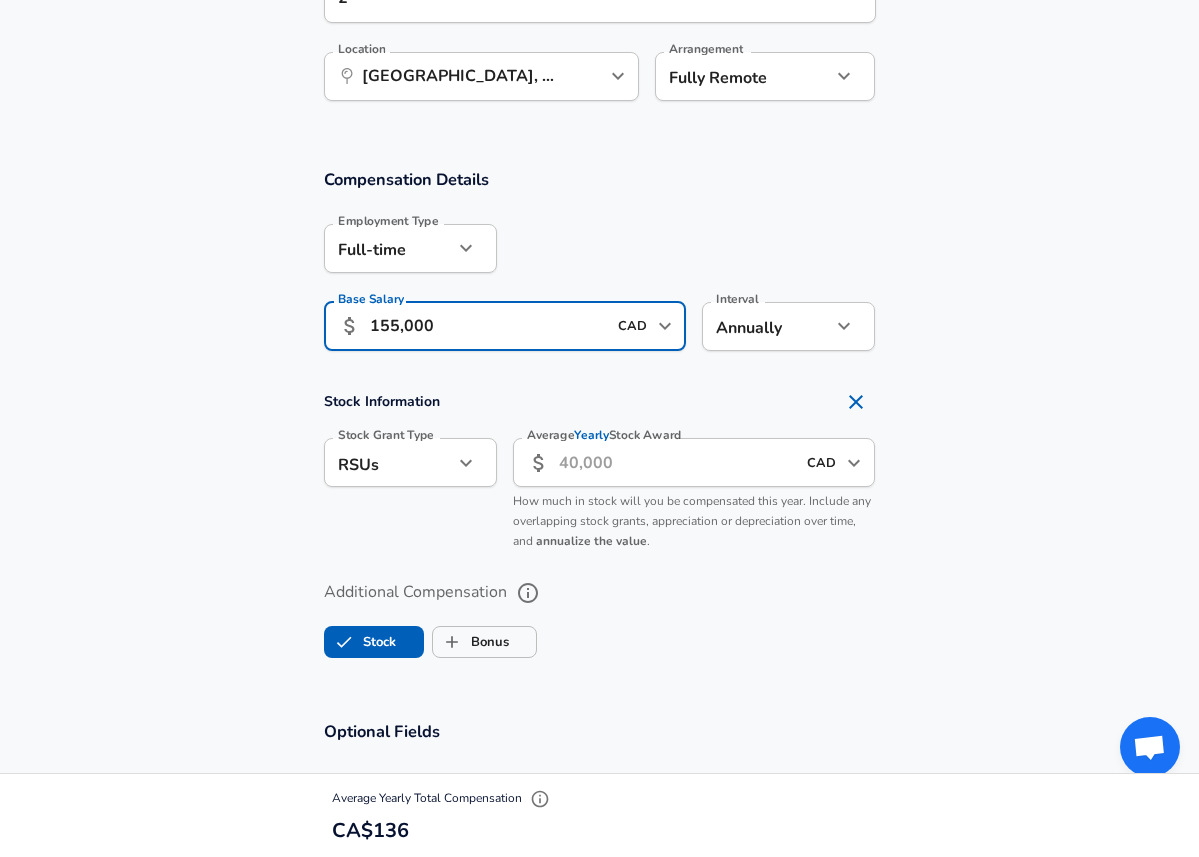 type on "155,000" 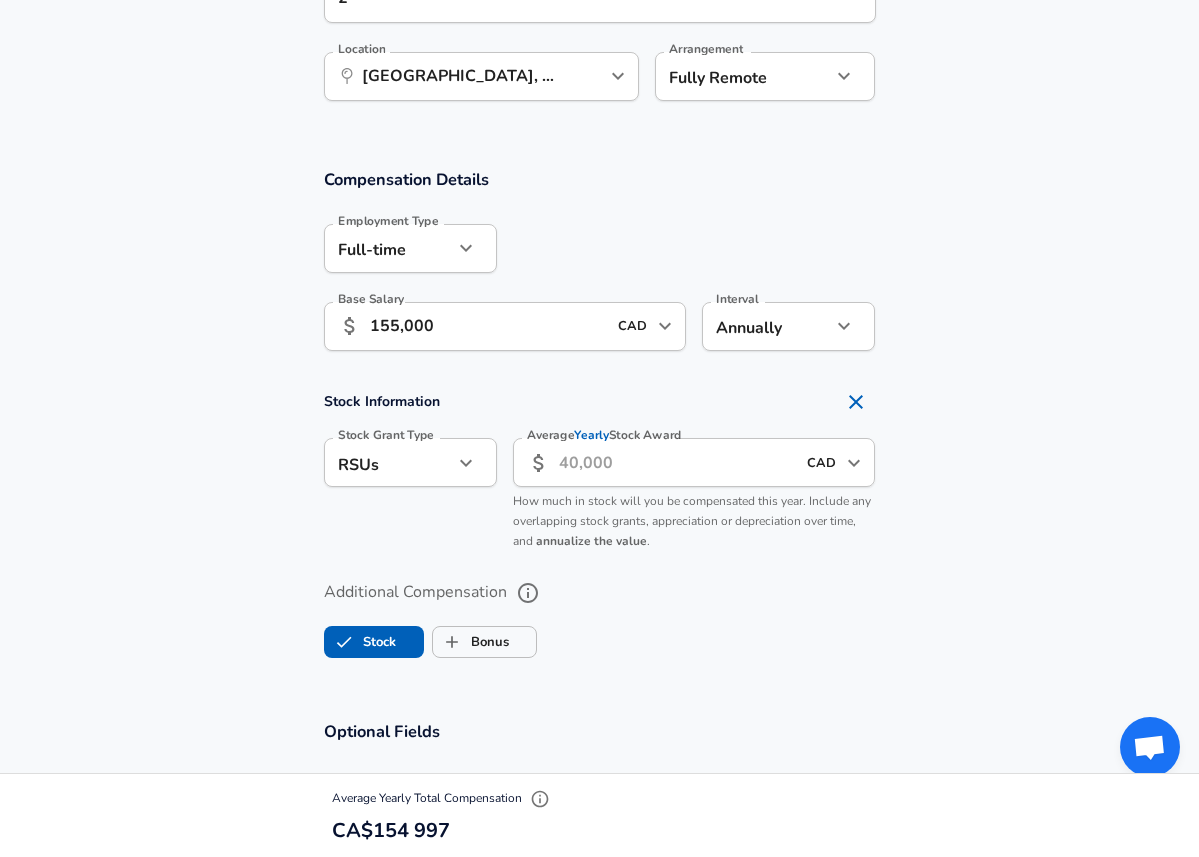 click on "Restart Add Your Salary Upload your offer letter   to verify your submission Enhance Privacy and Anonymity Yes Automatically hides specific fields until there are enough submissions to safely display the full details.   More Details Based on your submission and the data points that we have already collected, we will automatically hide and anonymize specific fields if there aren't enough data points to remain sufficiently anonymous. Company & Title Information   Enter the company you received your offer from Company Workleap Company   Select the title that closest resembles your official title. This should be similar to the title that was present on your offer letter. Title Software Engineer Title   Select a job family that best fits your role. If you can't find one, select 'Other' to enter a custom job family Job Family Software Engineer Job Family   Select a Specialization that best fits your role. If you can't find one, select 'Other' to enter a custom specialization Select Specialization   Level Staff Yes" at bounding box center [599, -749] 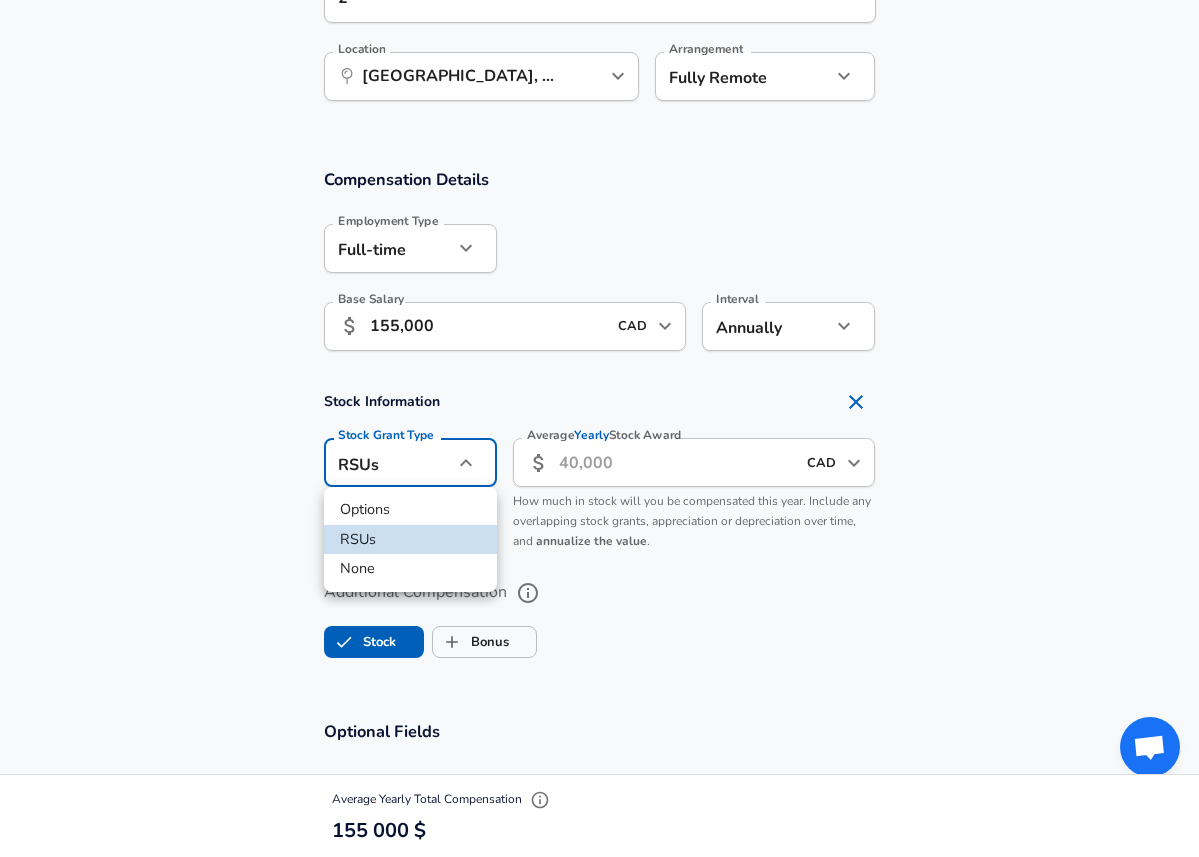 click on "None" at bounding box center (410, 569) 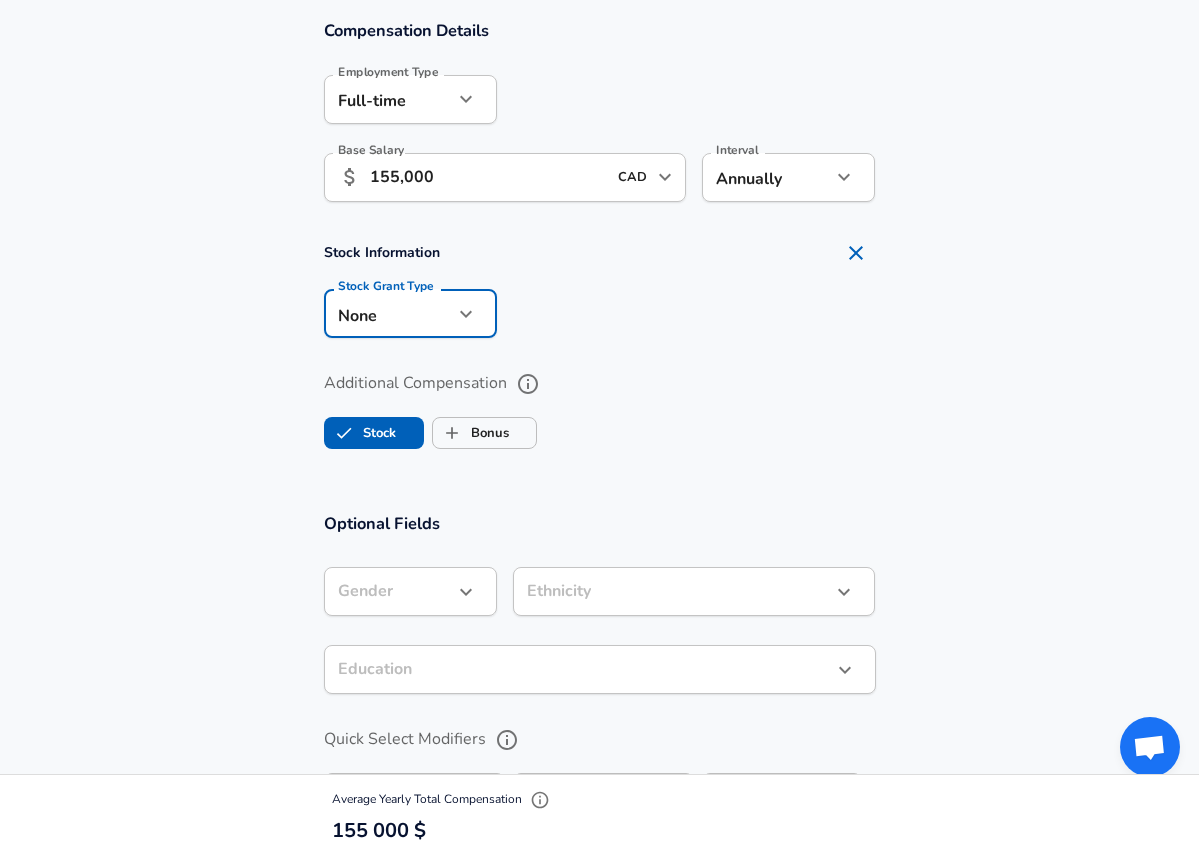 scroll, scrollTop: 1413, scrollLeft: 0, axis: vertical 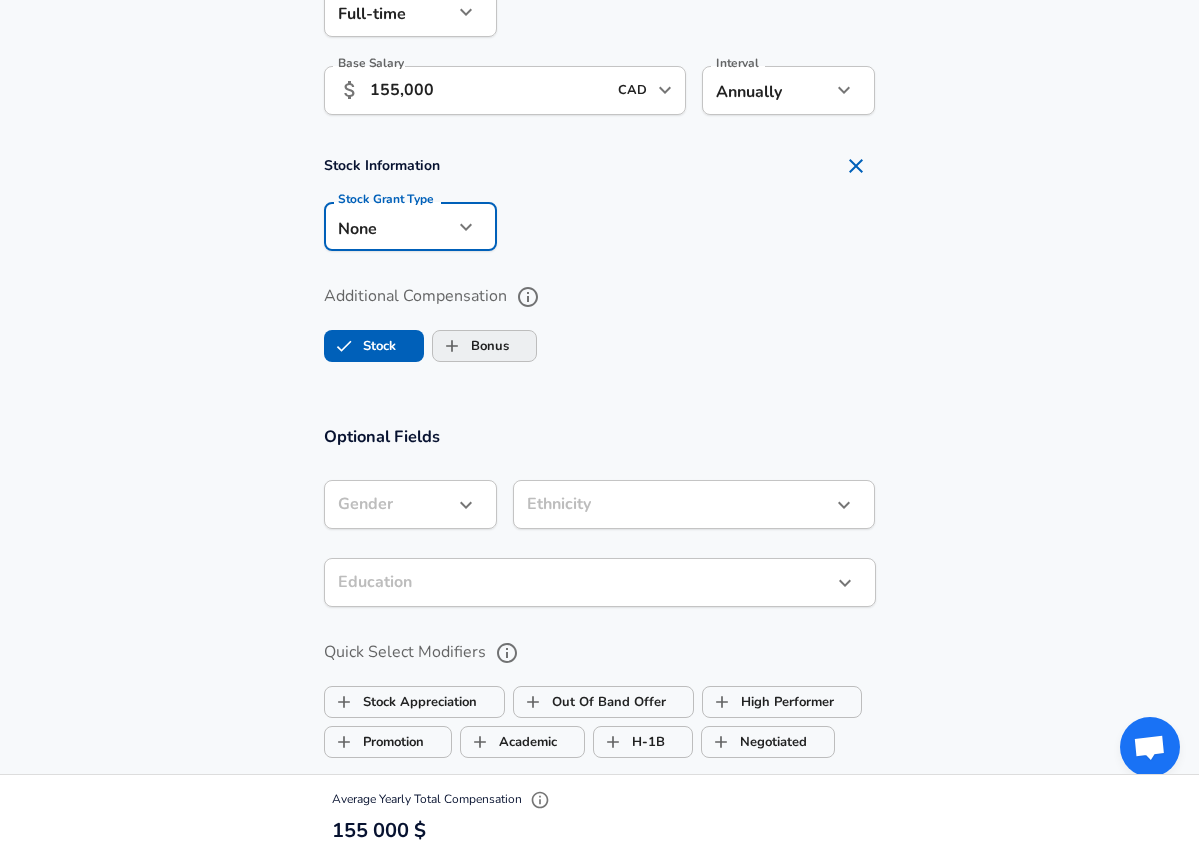 click on "Bonus" at bounding box center [471, 346] 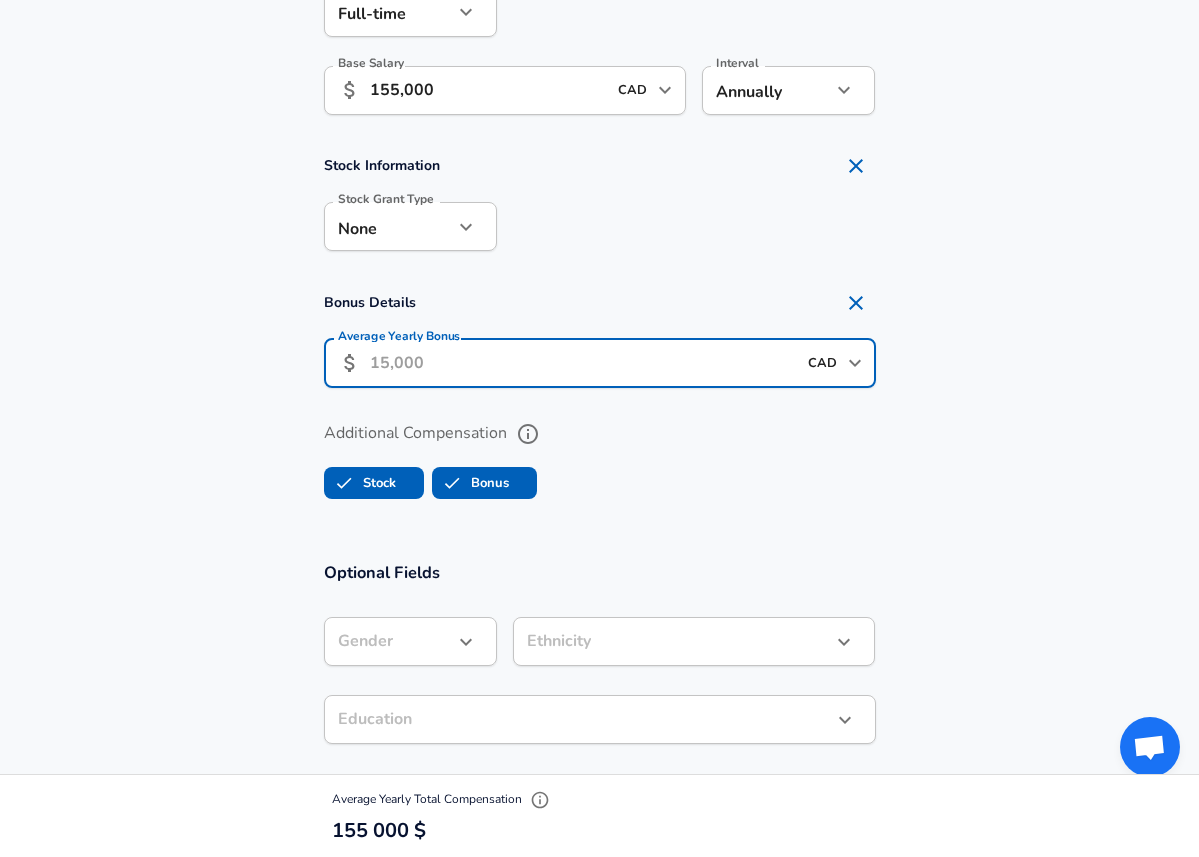 click on "Average Yearly Bonus" at bounding box center (583, 363) 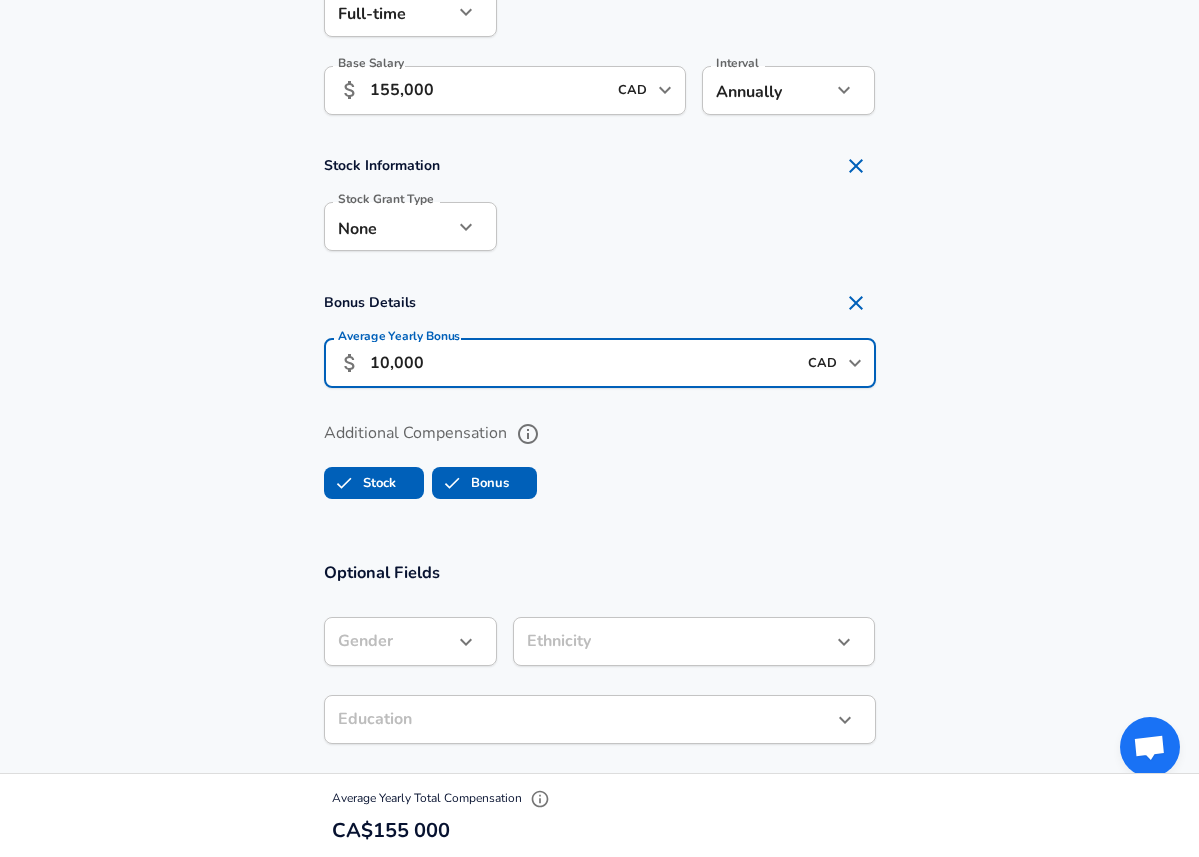 type on "10,000" 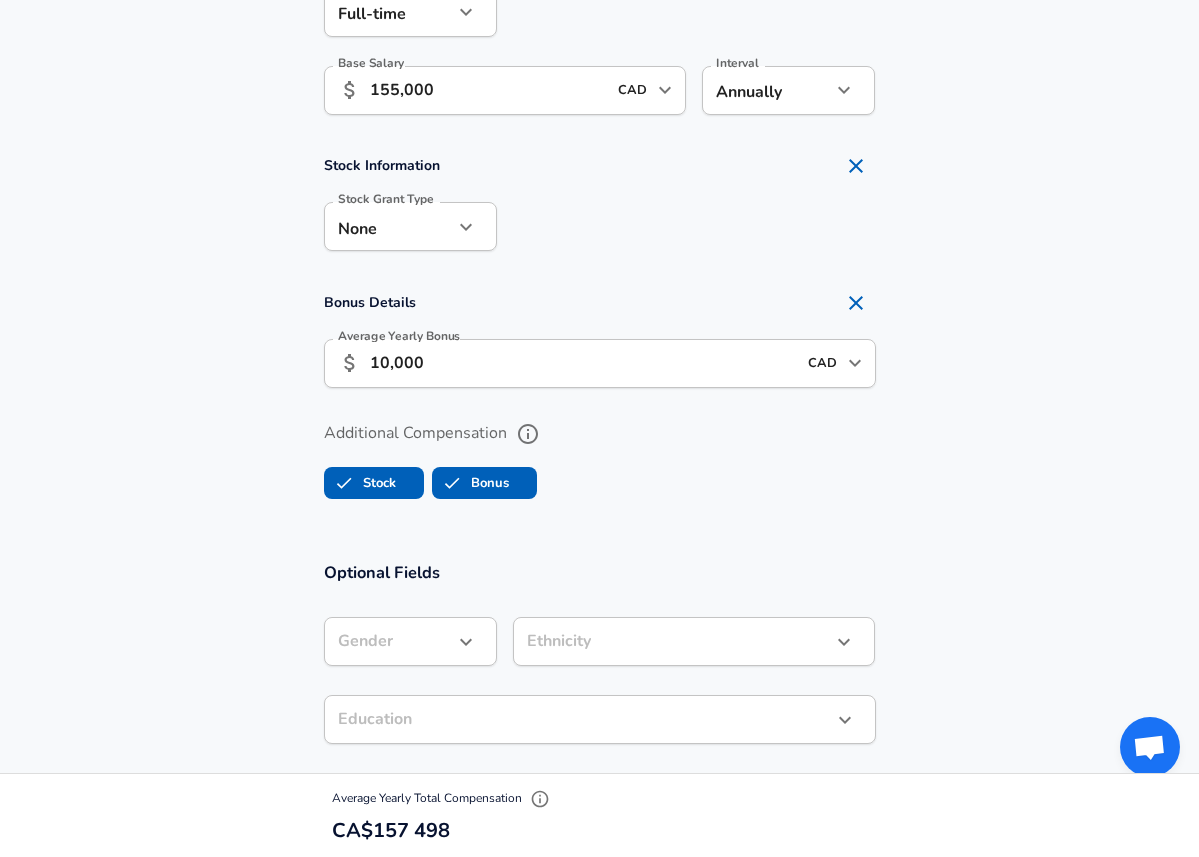 click on "Stock Bonus" at bounding box center [600, 479] 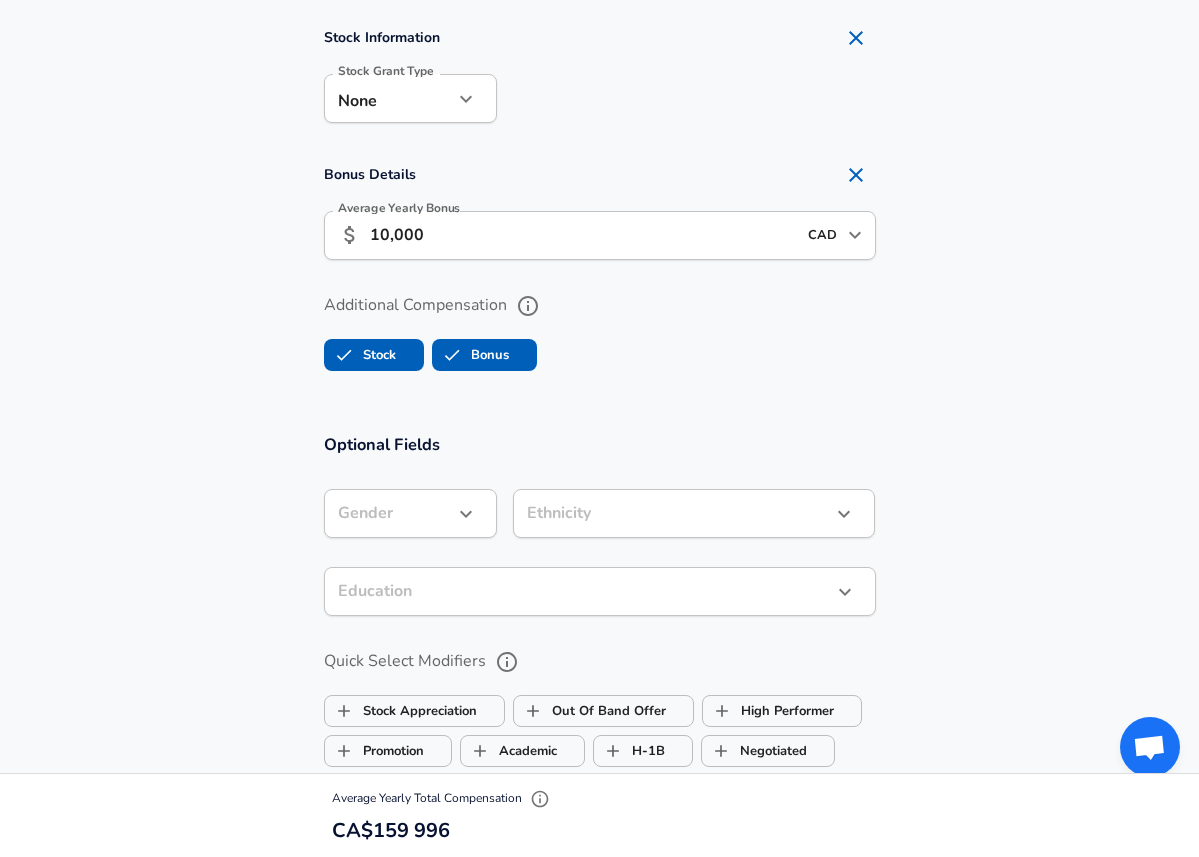 scroll, scrollTop: 1589, scrollLeft: 0, axis: vertical 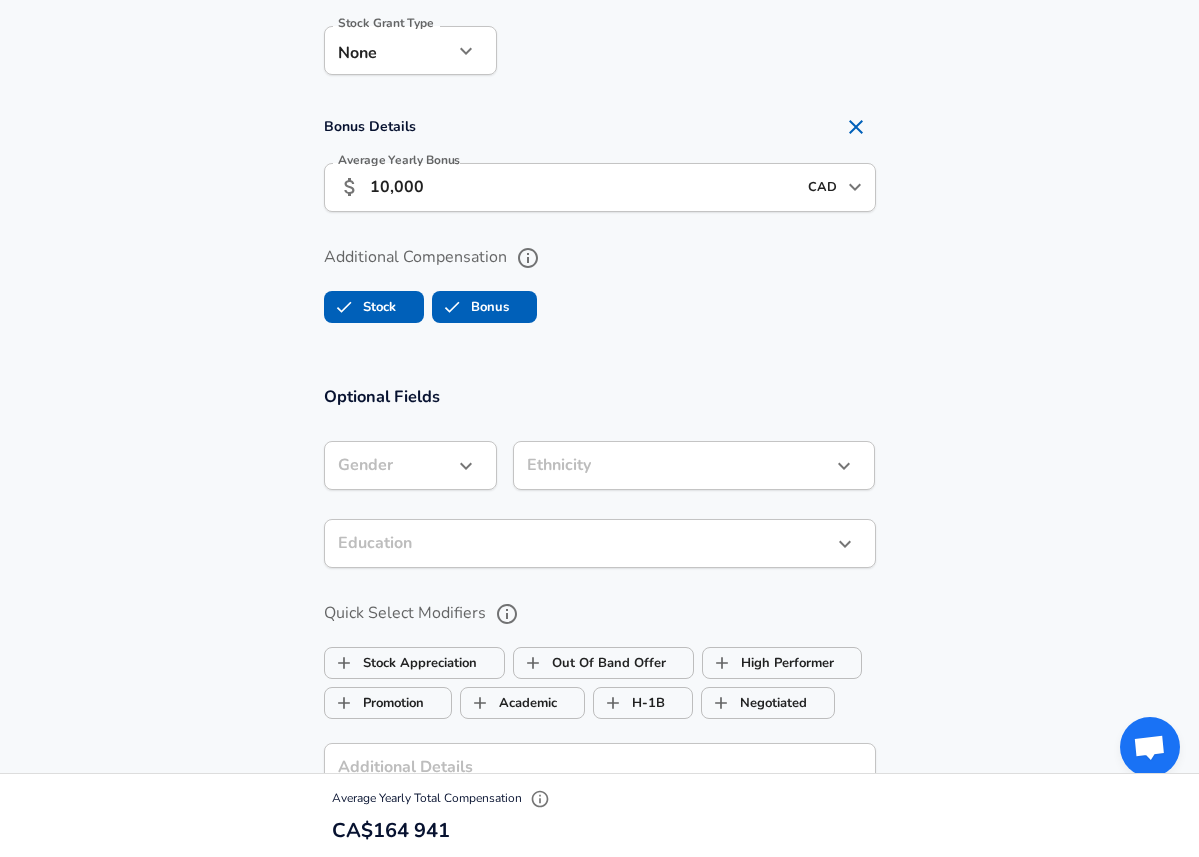 click on "Restart Add Your Salary Upload your offer letter   to verify your submission Enhance Privacy and Anonymity Yes Automatically hides specific fields until there are enough submissions to safely display the full details.   More Details Based on your submission and the data points that we have already collected, we will automatically hide and anonymize specific fields if there aren't enough data points to remain sufficiently anonymous. Company & Title Information   Enter the company you received your offer from Company Workleap Company   Select the title that closest resembles your official title. This should be similar to the title that was present on your offer letter. Title Software Engineer Title   Select a job family that best fits your role. If you can't find one, select 'Other' to enter a custom job family Job Family Software Engineer Job Family   Select a Specialization that best fits your role. If you can't find one, select 'Other' to enter a custom specialization Select Specialization   Level Staff Yes" at bounding box center [599, -1161] 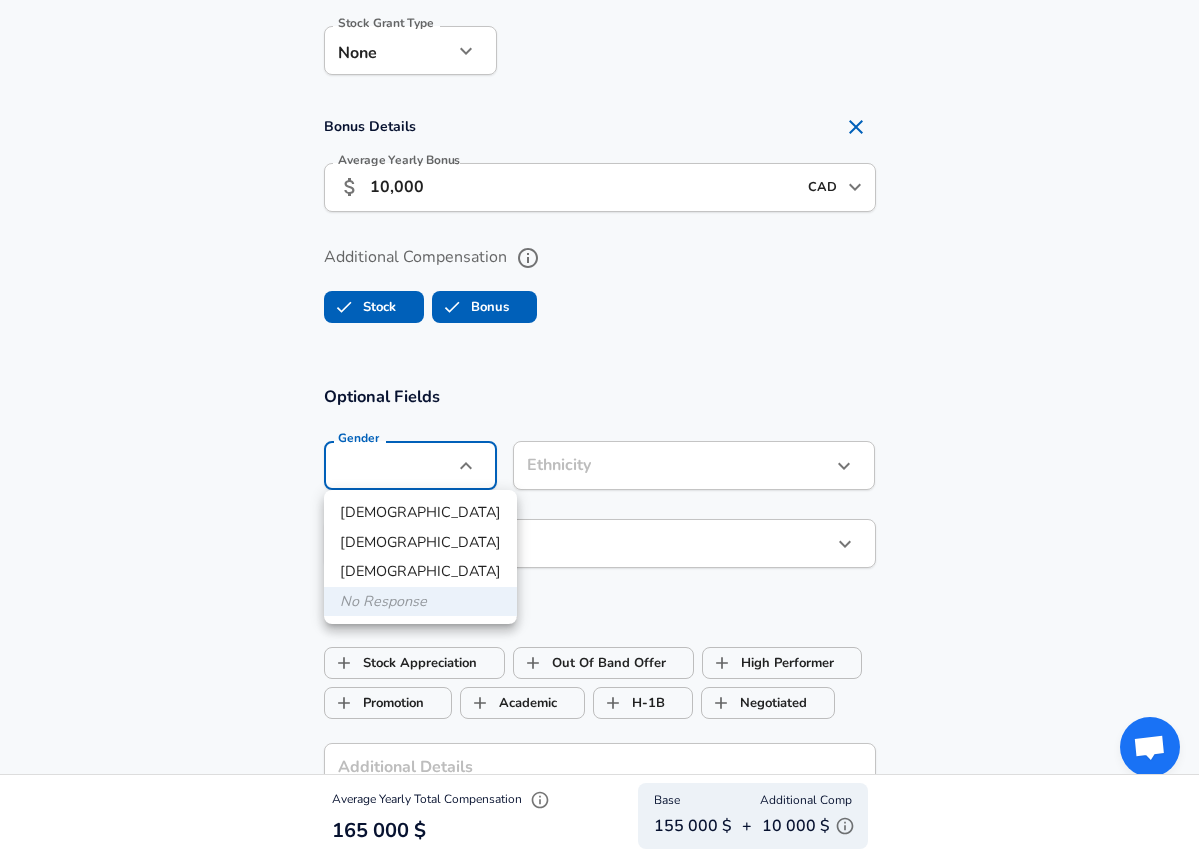 click on "[DEMOGRAPHIC_DATA]" at bounding box center [420, 513] 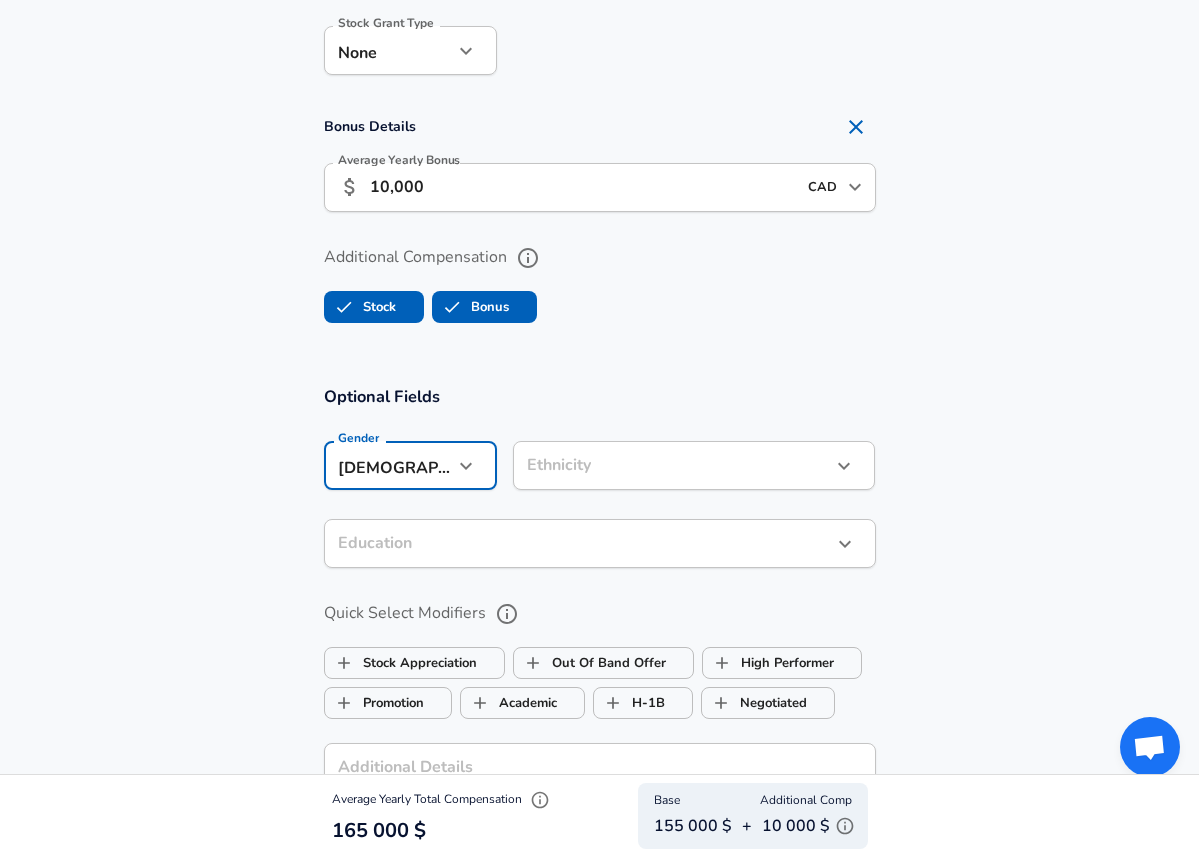 click on "Restart Add Your Salary Upload your offer letter   to verify your submission Enhance Privacy and Anonymity Yes Automatically hides specific fields until there are enough submissions to safely display the full details.   More Details Based on your submission and the data points that we have already collected, we will automatically hide and anonymize specific fields if there aren't enough data points to remain sufficiently anonymous. Company & Title Information   Enter the company you received your offer from Company Workleap Company   Select the title that closest resembles your official title. This should be similar to the title that was present on your offer letter. Title Software Engineer Title   Select a job family that best fits your role. If you can't find one, select 'Other' to enter a custom job family Job Family Software Engineer Job Family   Select a Specialization that best fits your role. If you can't find one, select 'Other' to enter a custom specialization Select Specialization   Level Staff Yes" at bounding box center (599, -1161) 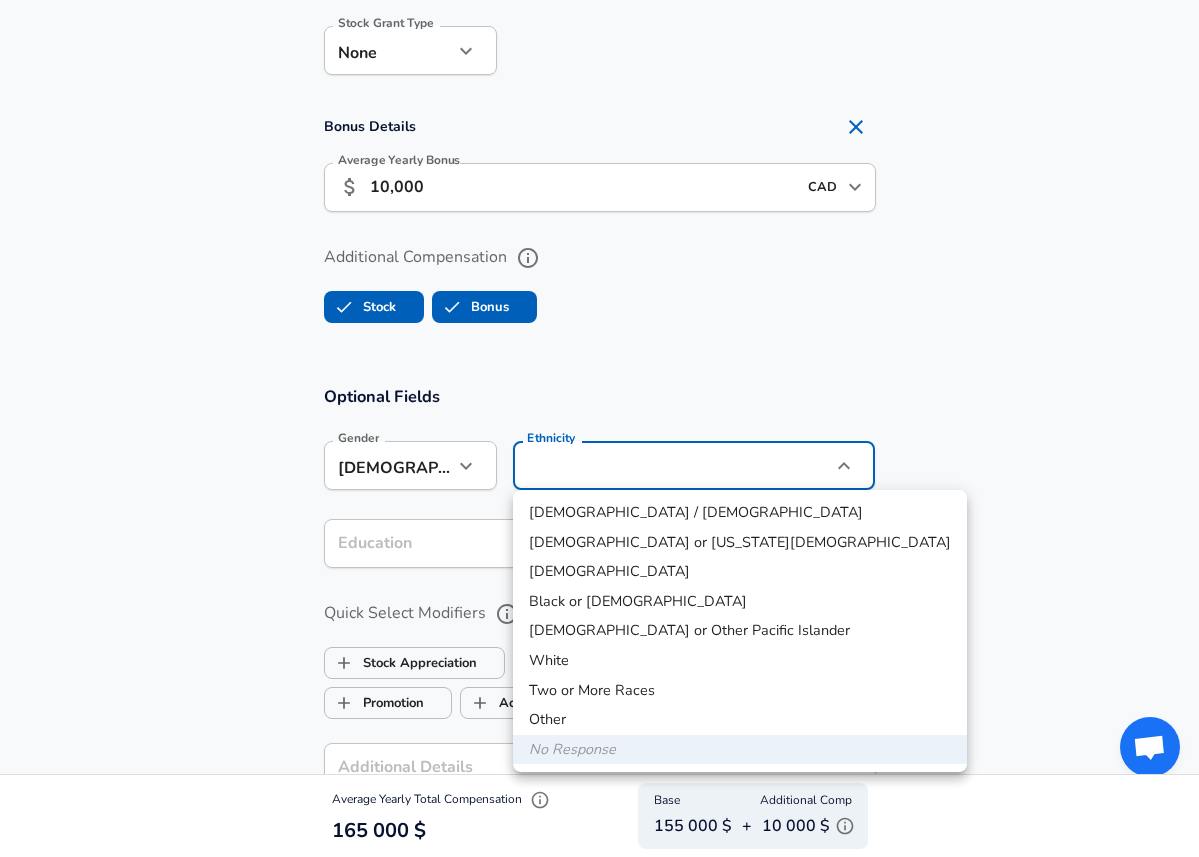 click on "White" at bounding box center [740, 661] 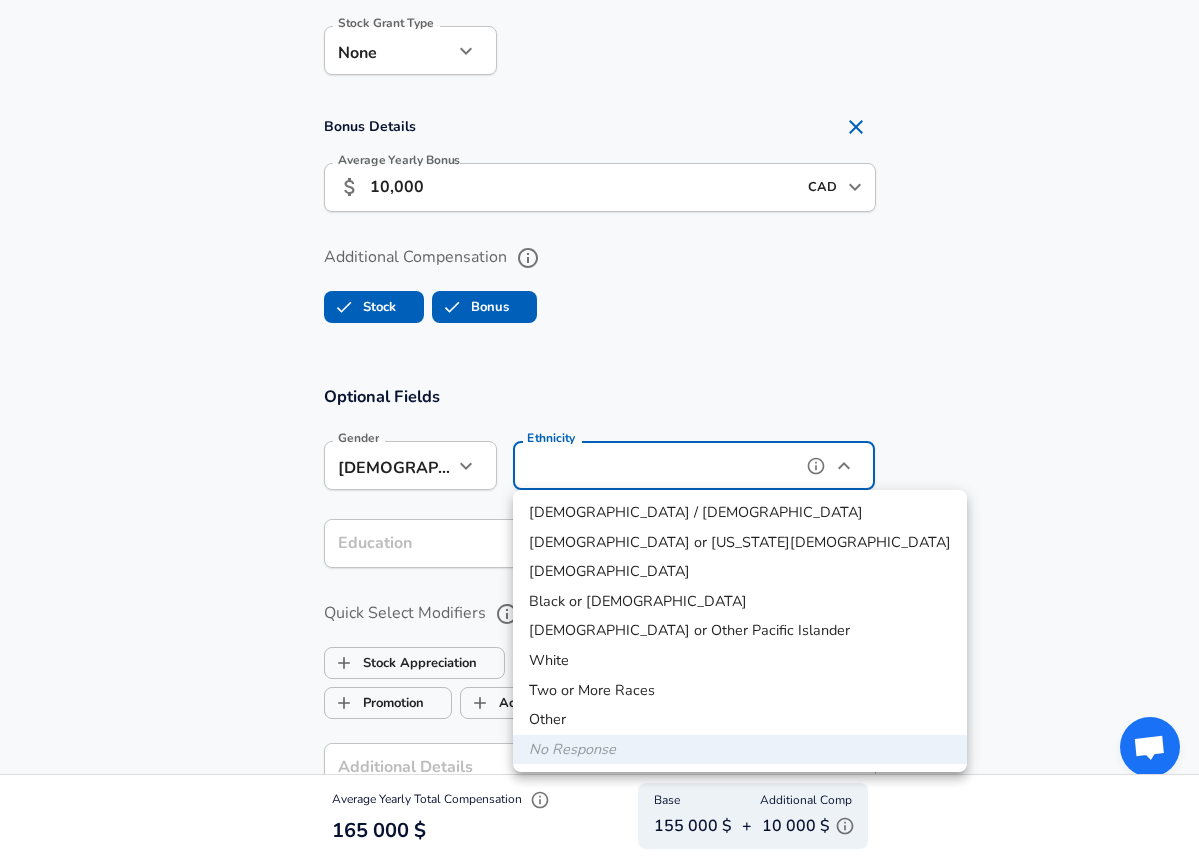 type on "White" 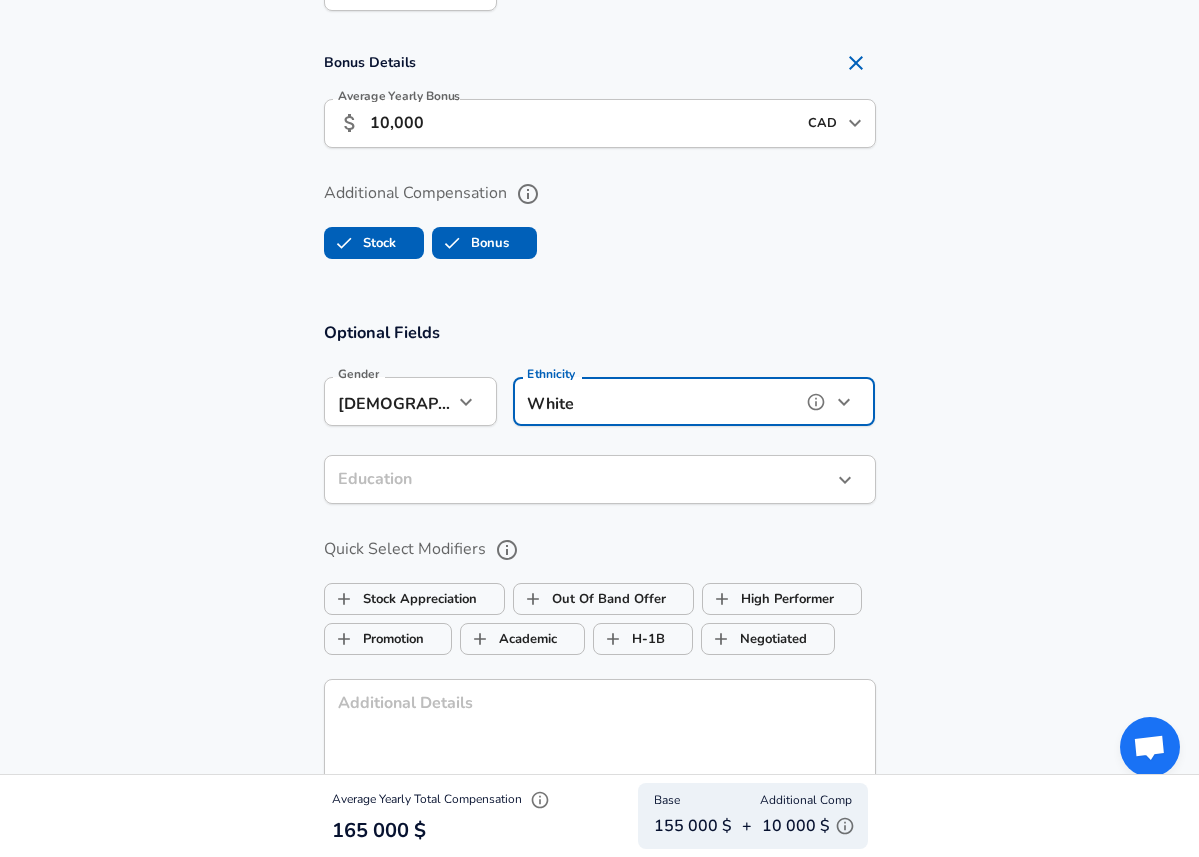 scroll, scrollTop: 1803, scrollLeft: 0, axis: vertical 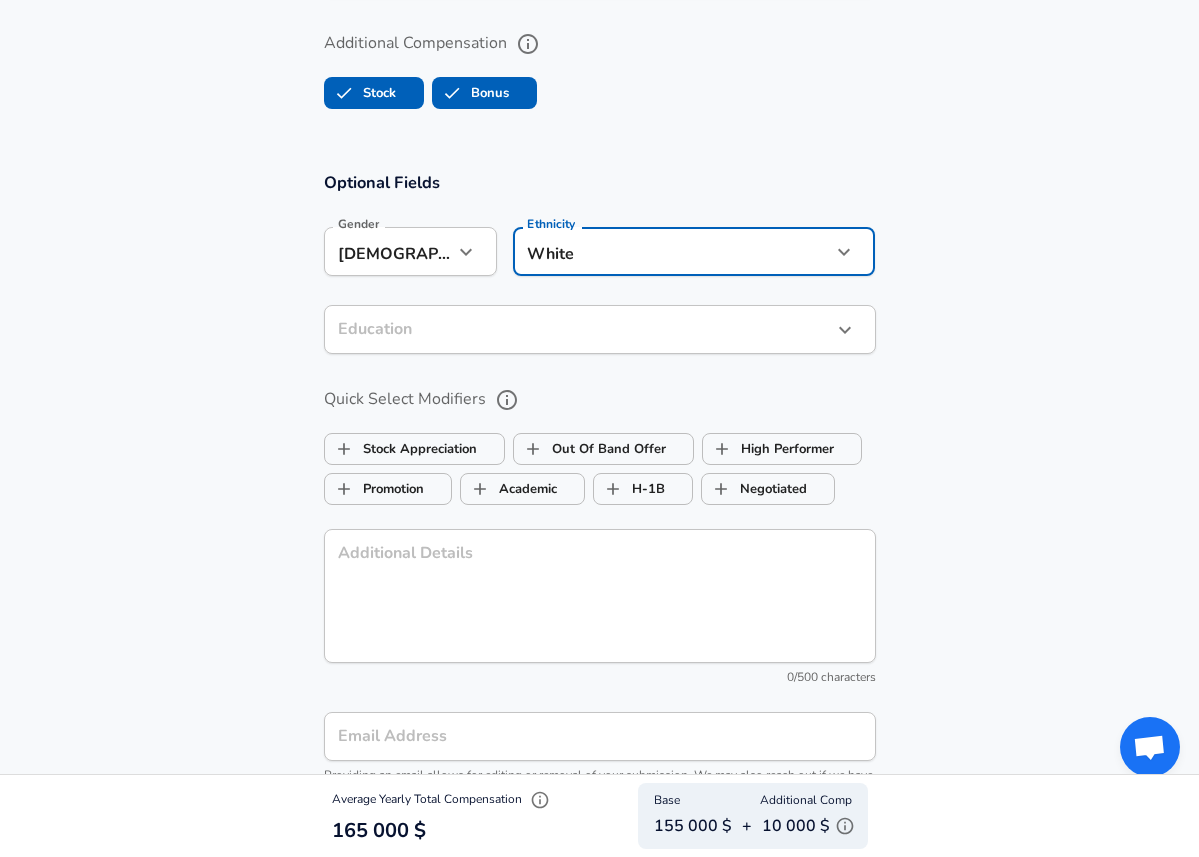 click on "Restart Add Your Salary Upload your offer letter   to verify your submission Enhance Privacy and Anonymity Yes Automatically hides specific fields until there are enough submissions to safely display the full details.   More Details Based on your submission and the data points that we have already collected, we will automatically hide and anonymize specific fields if there aren't enough data points to remain sufficiently anonymous. Company & Title Information   Enter the company you received your offer from Company Workleap Company   Select the title that closest resembles your official title. This should be similar to the title that was present on your offer letter. Title Software Engineer Title   Select a job family that best fits your role. If you can't find one, select 'Other' to enter a custom job family Job Family Software Engineer Job Family   Select a Specialization that best fits your role. If you can't find one, select 'Other' to enter a custom specialization Select Specialization   Level Staff Yes" at bounding box center [599, -1375] 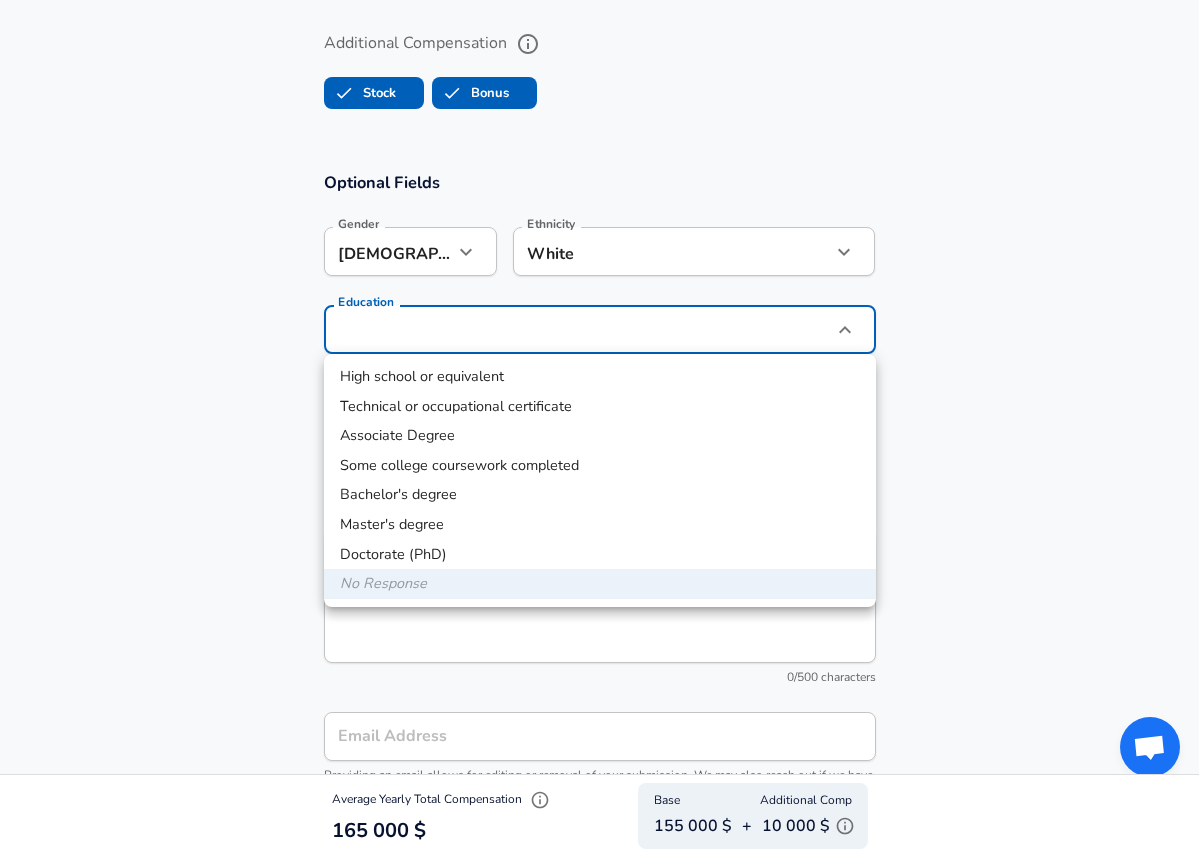 click at bounding box center [599, 428] 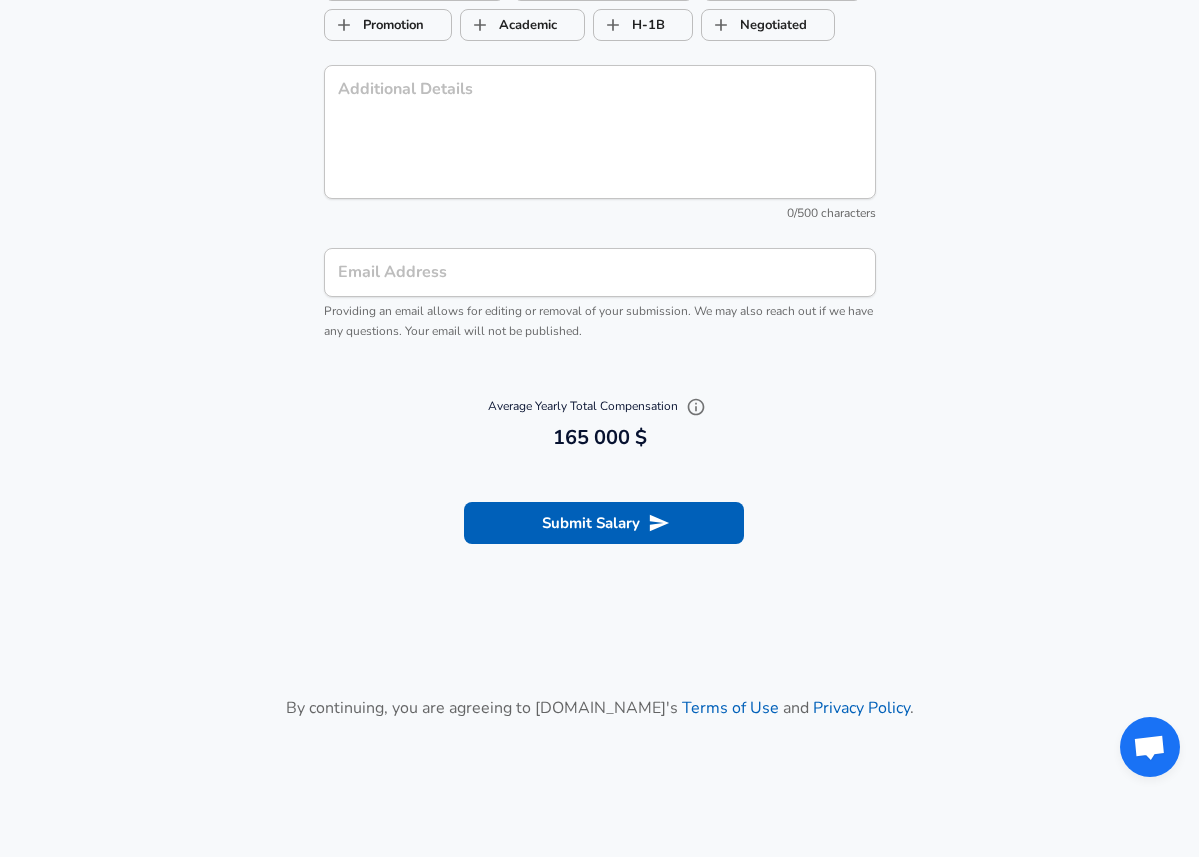 scroll, scrollTop: 2355, scrollLeft: 0, axis: vertical 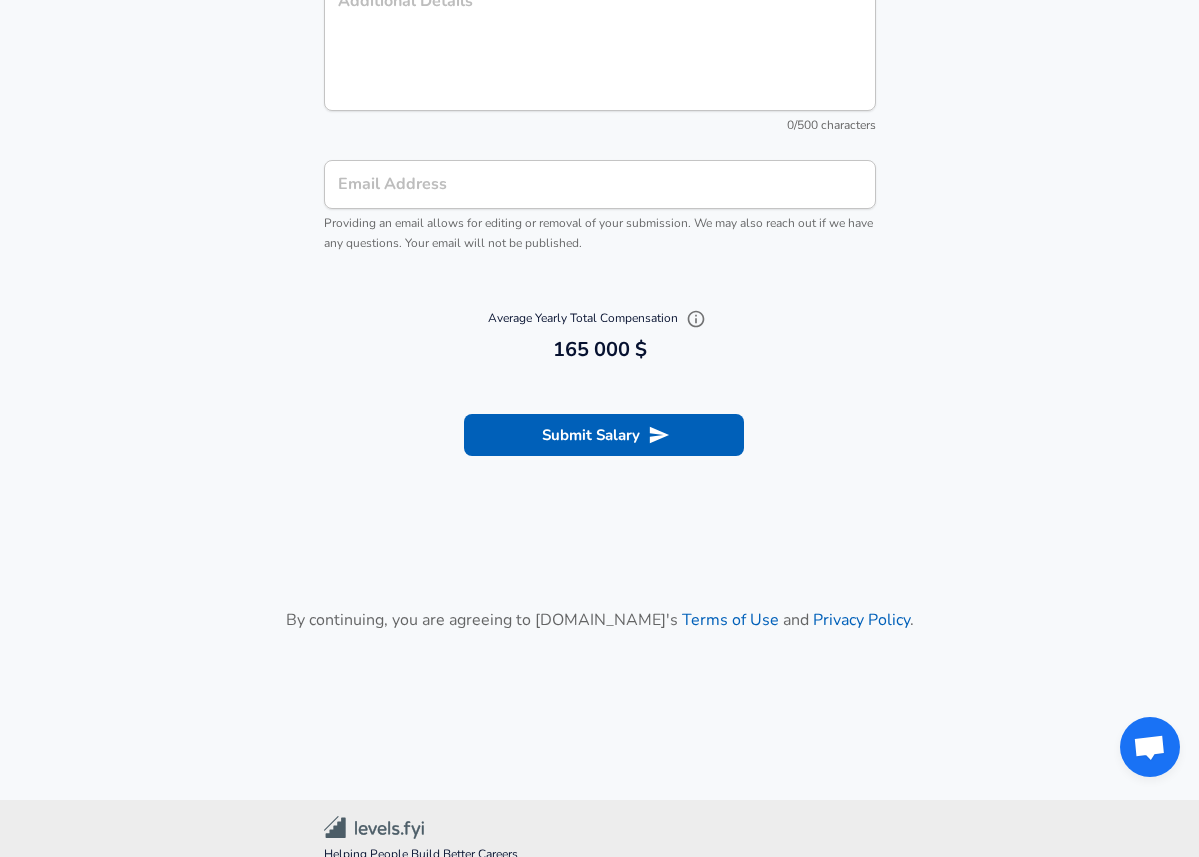 click on "Email Address" at bounding box center [600, 184] 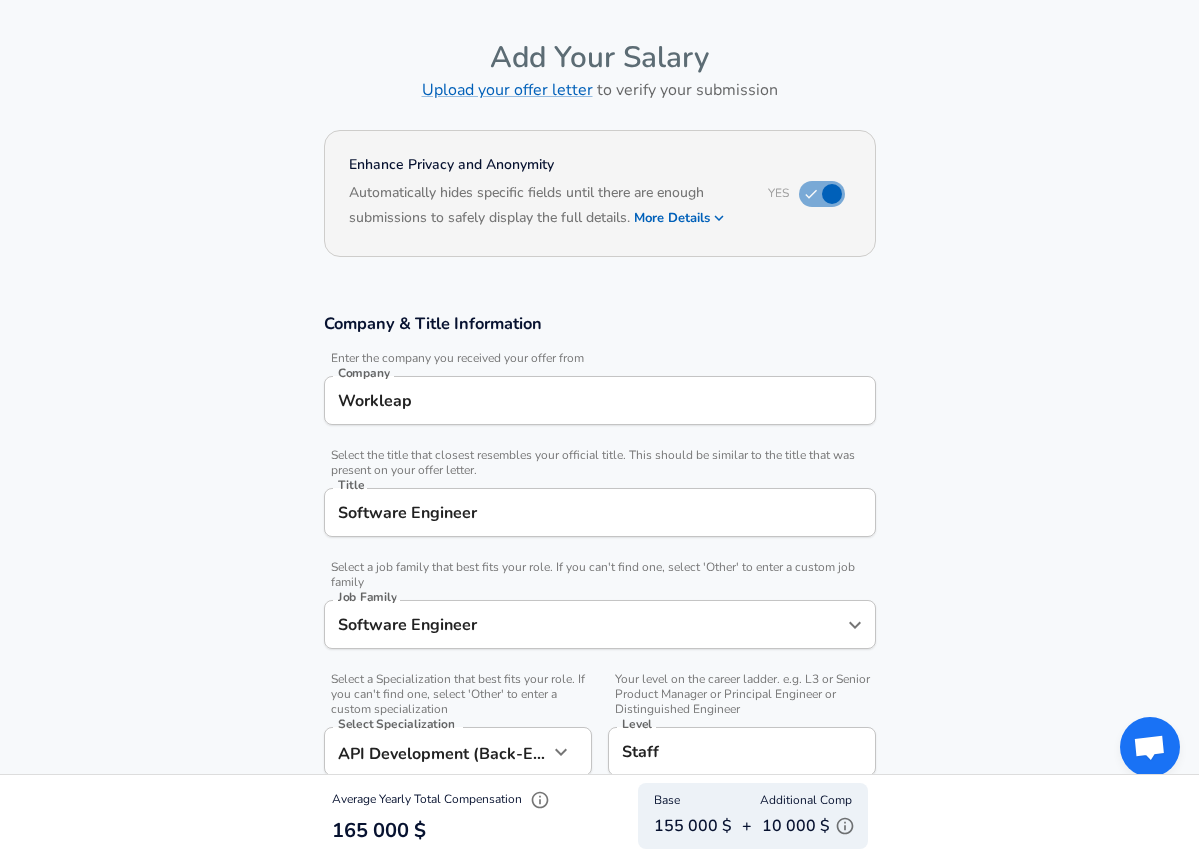 scroll, scrollTop: 61, scrollLeft: 0, axis: vertical 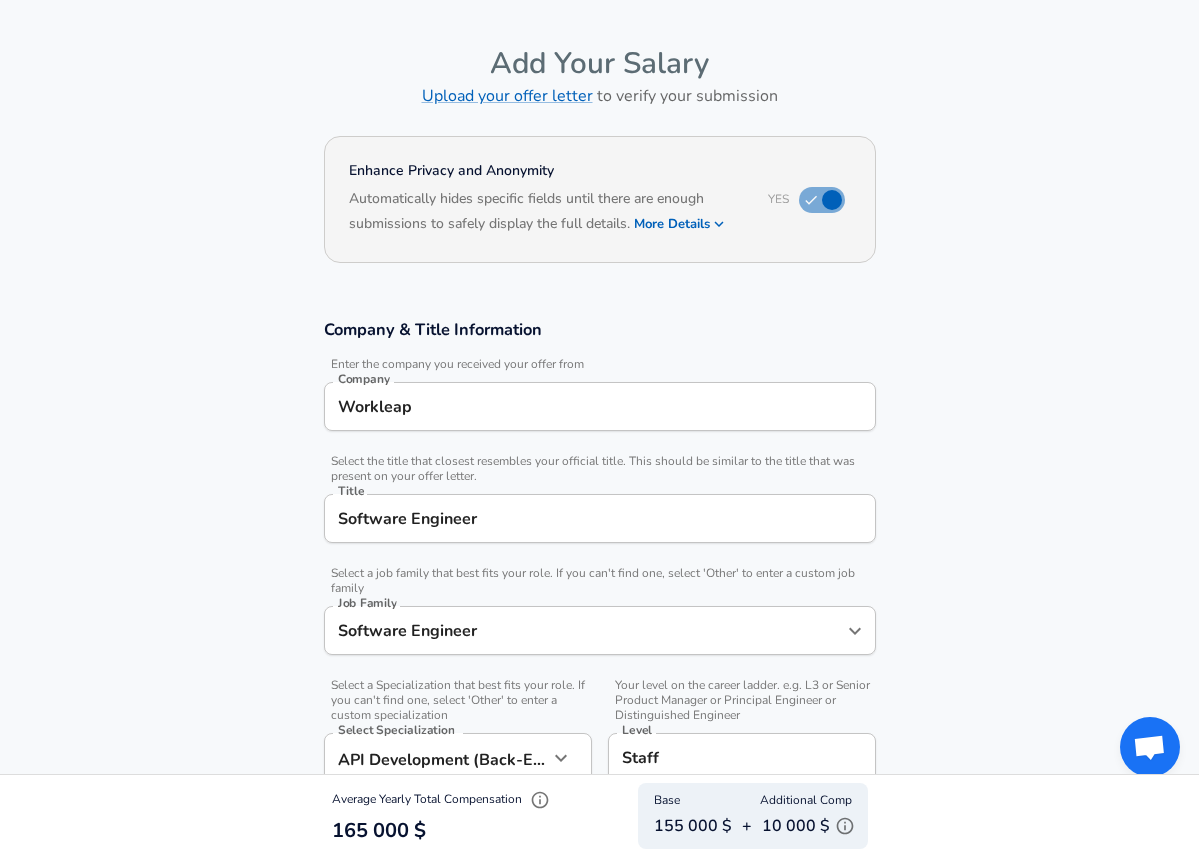 click on "More Details" at bounding box center [680, 224] 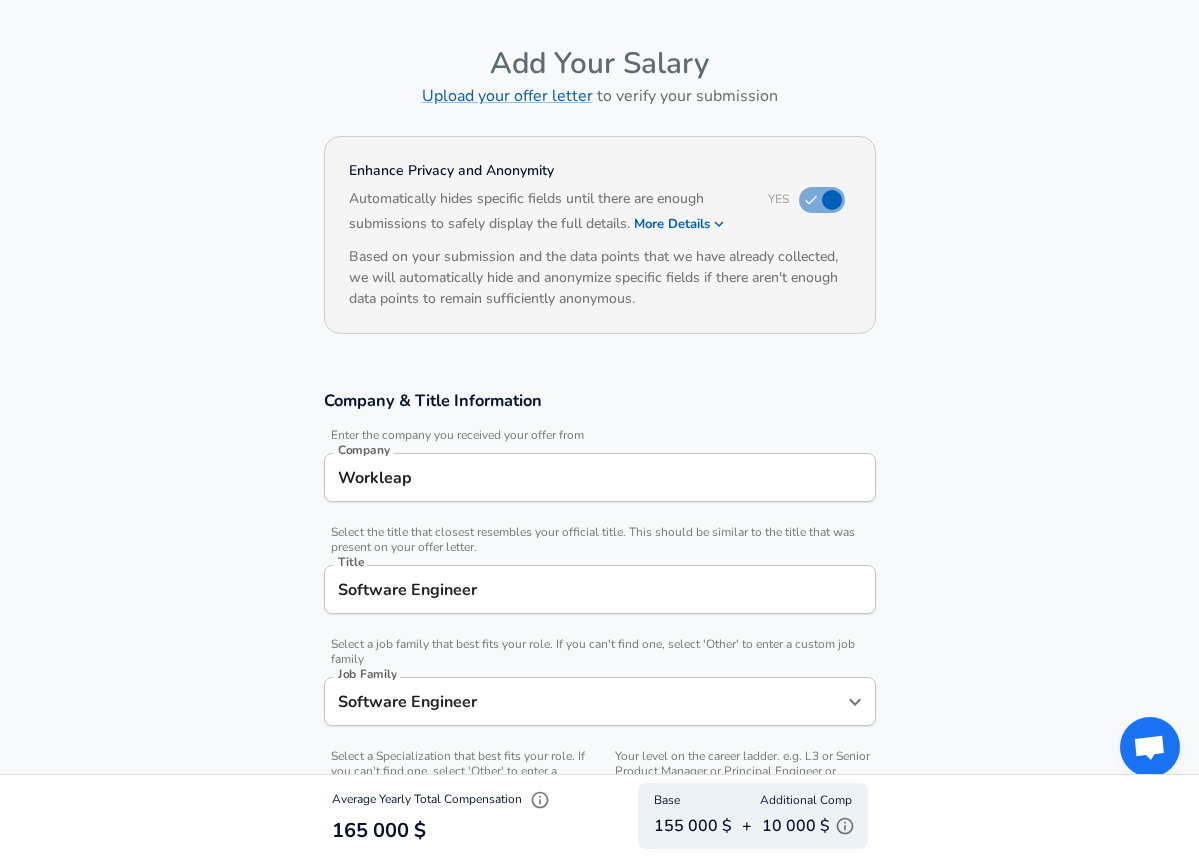 type 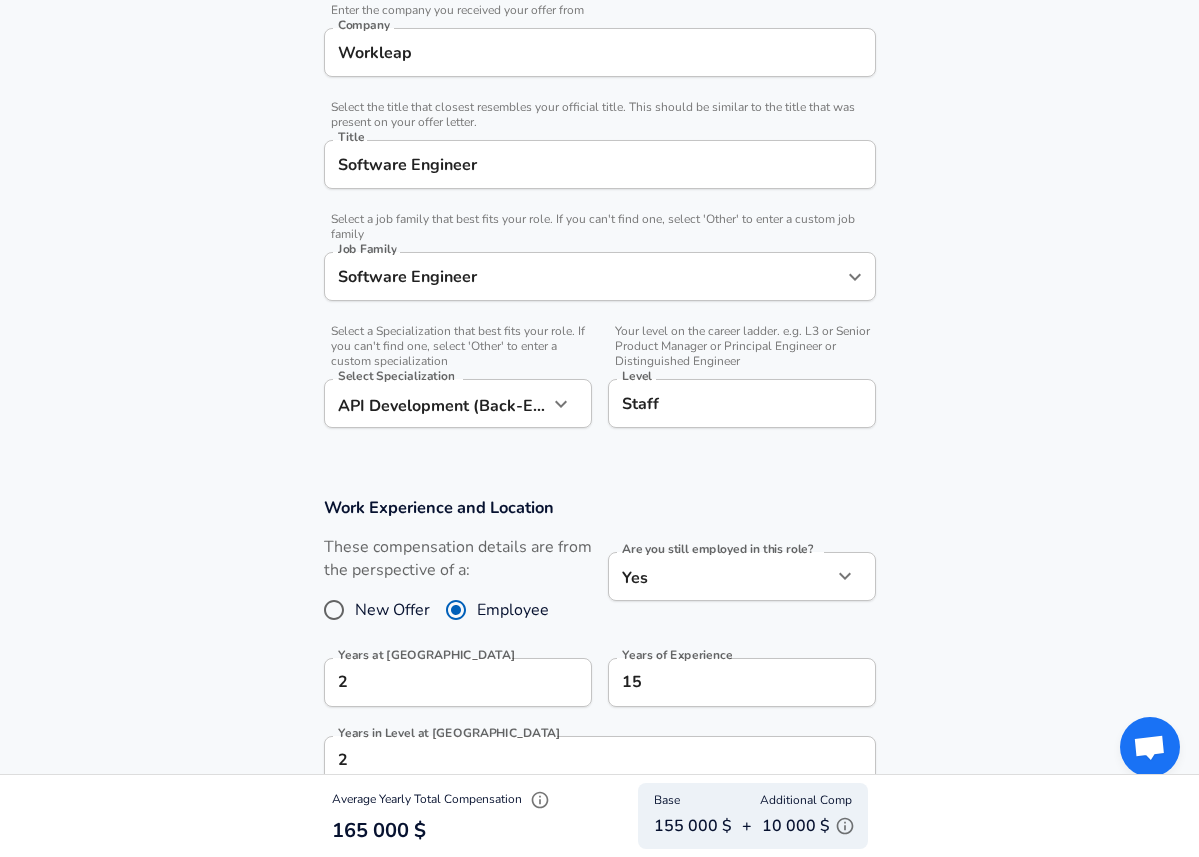 scroll, scrollTop: 608, scrollLeft: 0, axis: vertical 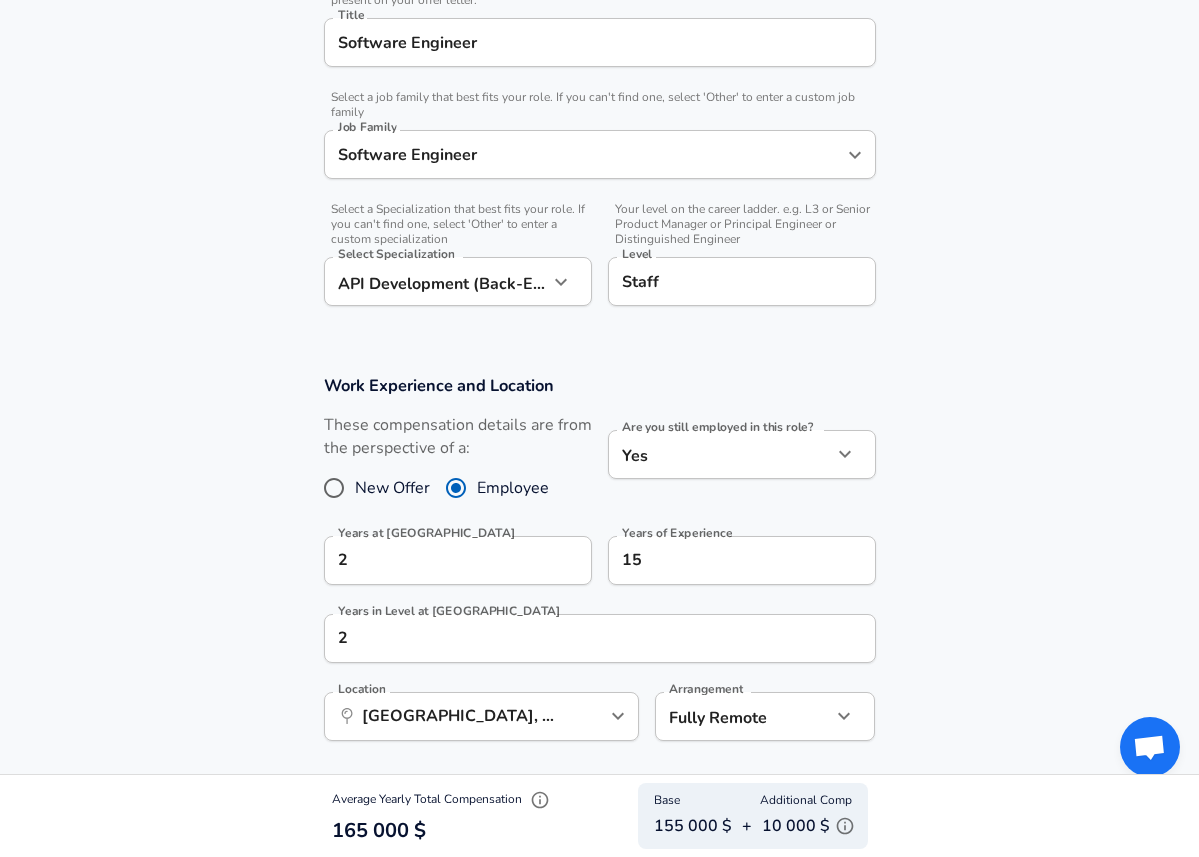 click on "Software Engineer" at bounding box center [600, 42] 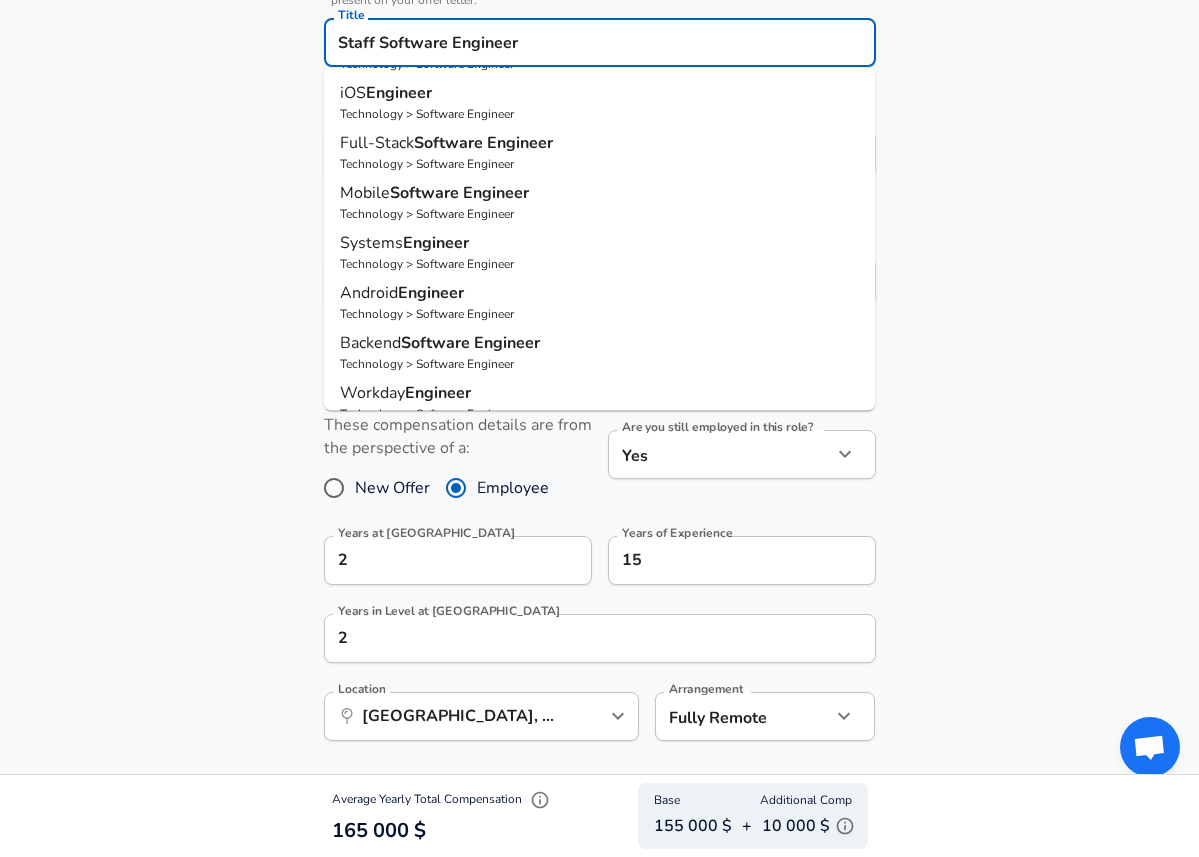 scroll, scrollTop: 0, scrollLeft: 0, axis: both 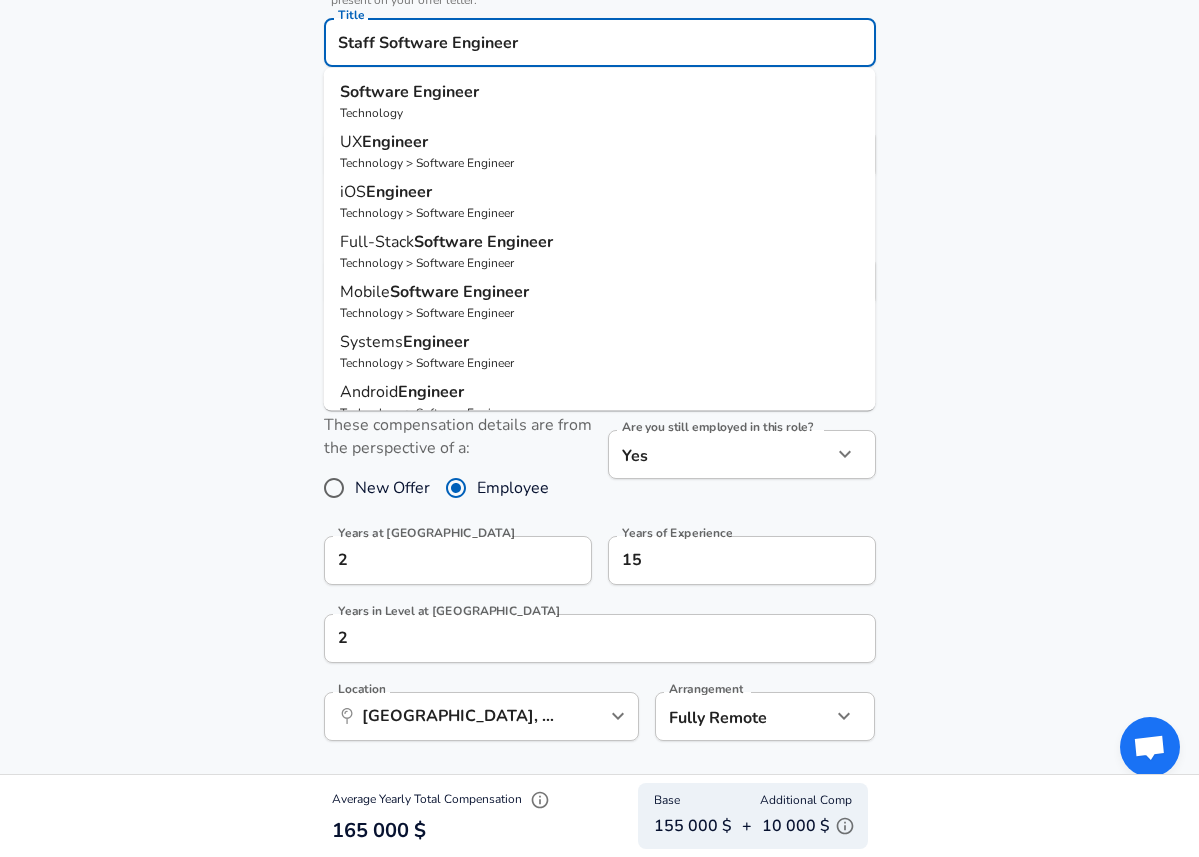 click on "Engineer" at bounding box center (446, 92) 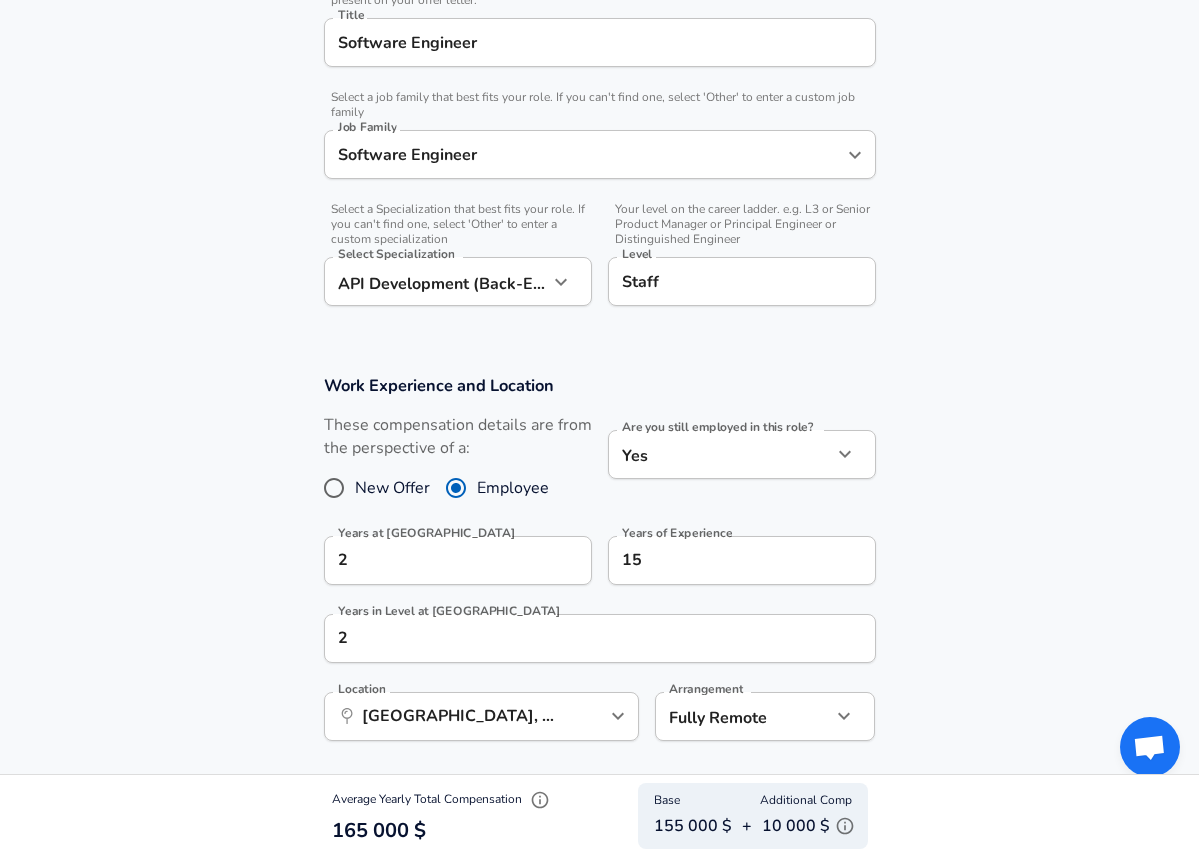 click on "Company & Title Information   Enter the company you received your offer from Company Workleap Company   Select the title that closest resembles your official title. This should be similar to the title that was present on your offer letter. Title Software Engineer Title   Select a job family that best fits your role. If you can't find one, select 'Other' to enter a custom job family Job Family Software Engineer Job Family   Select a Specialization that best fits your role. If you can't find one, select 'Other' to enter a custom specialization Select Specialization API Development (Back-End) API Development (Back-End) Select Specialization   Your level on the career ladder. e.g. L3 or Senior Product Manager or Principal Engineer or Distinguished Engineer Level Staff Level" at bounding box center (599, 85) 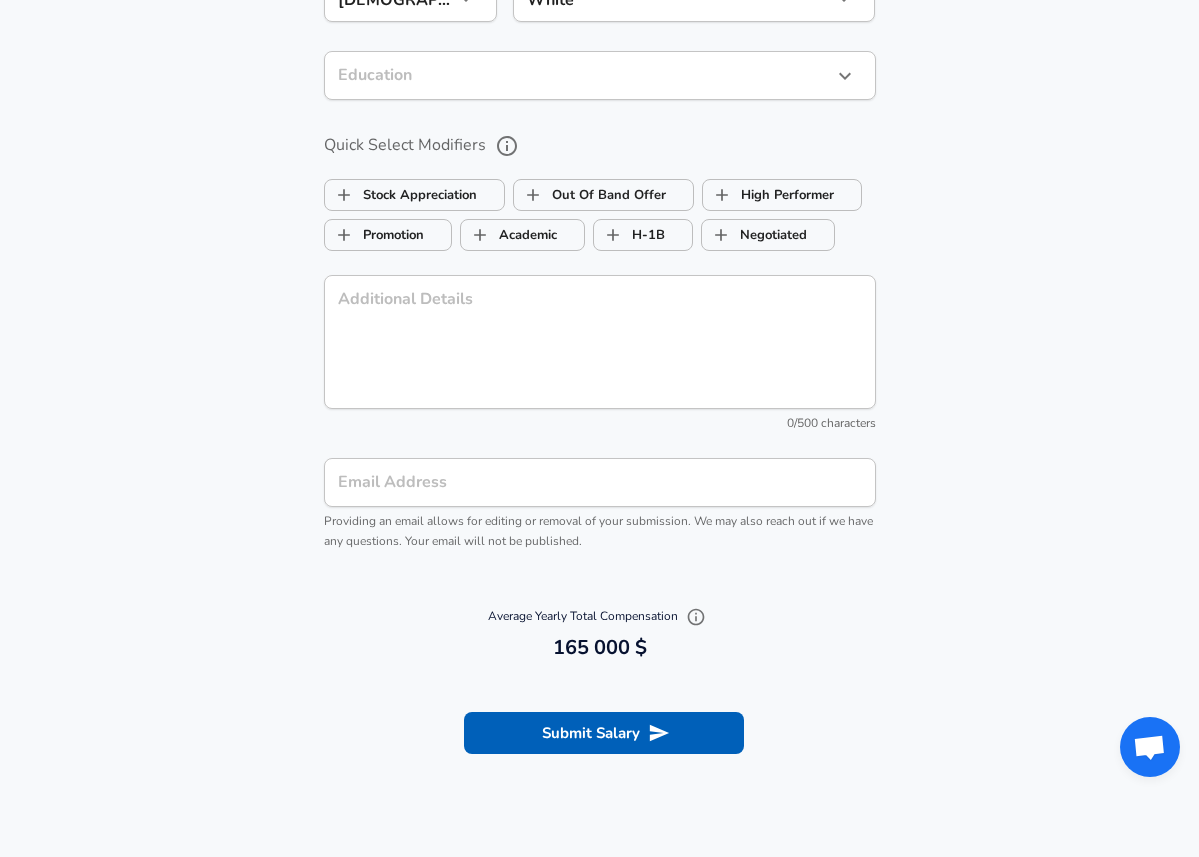 scroll, scrollTop: 2148, scrollLeft: 0, axis: vertical 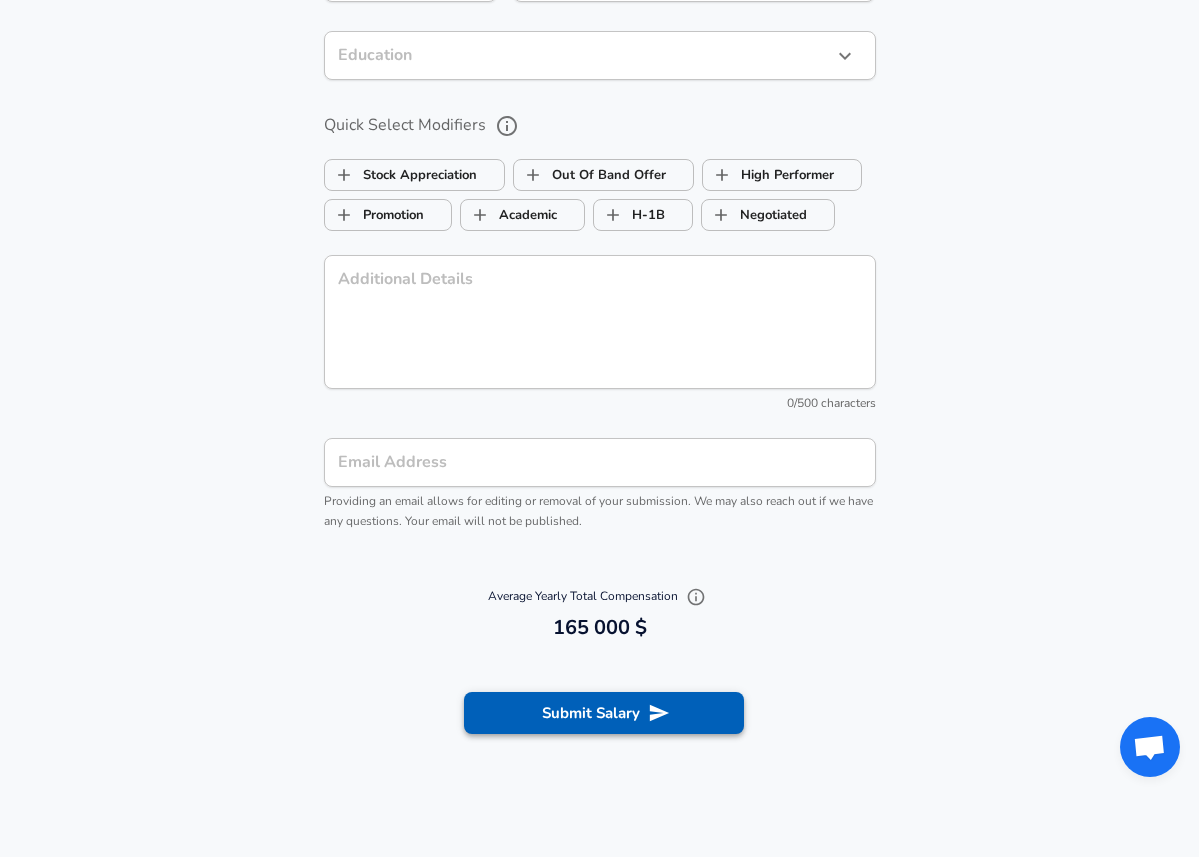 click on "Submit Salary" at bounding box center (604, 713) 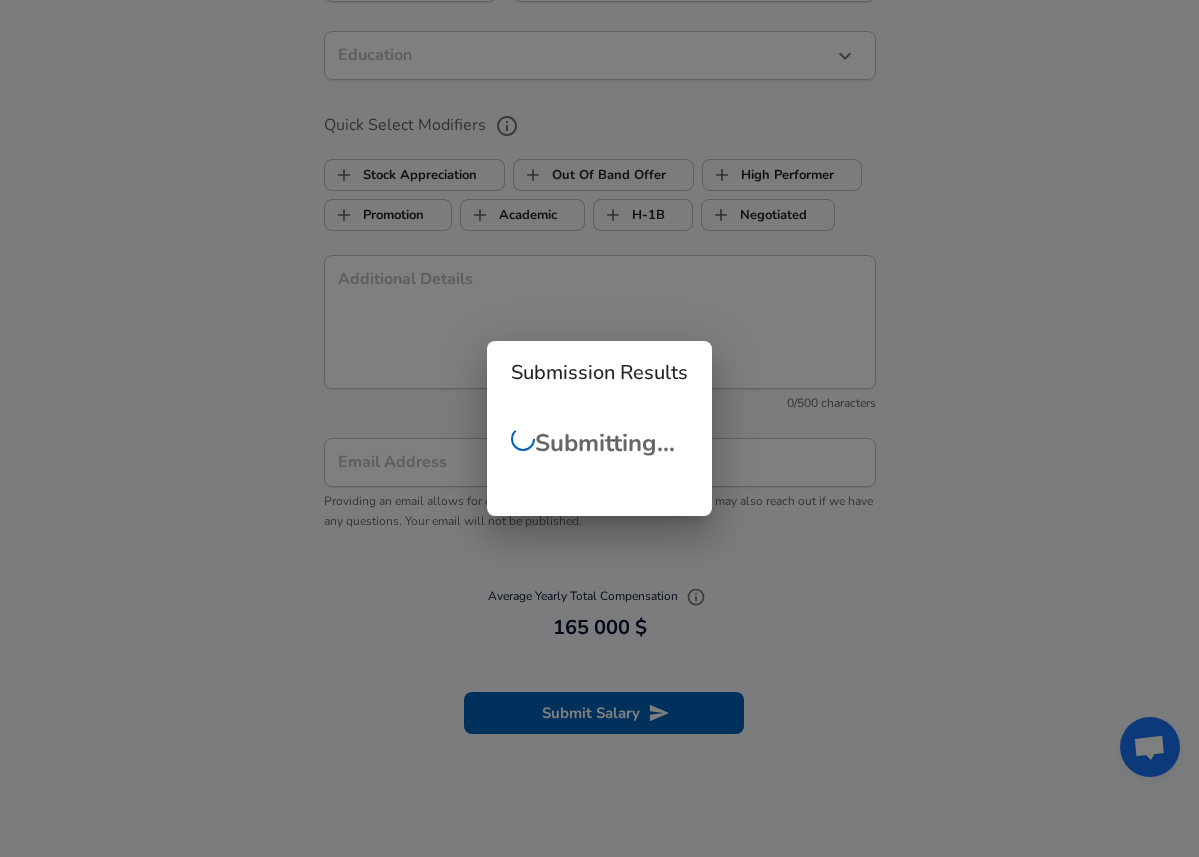 checkbox on "false" 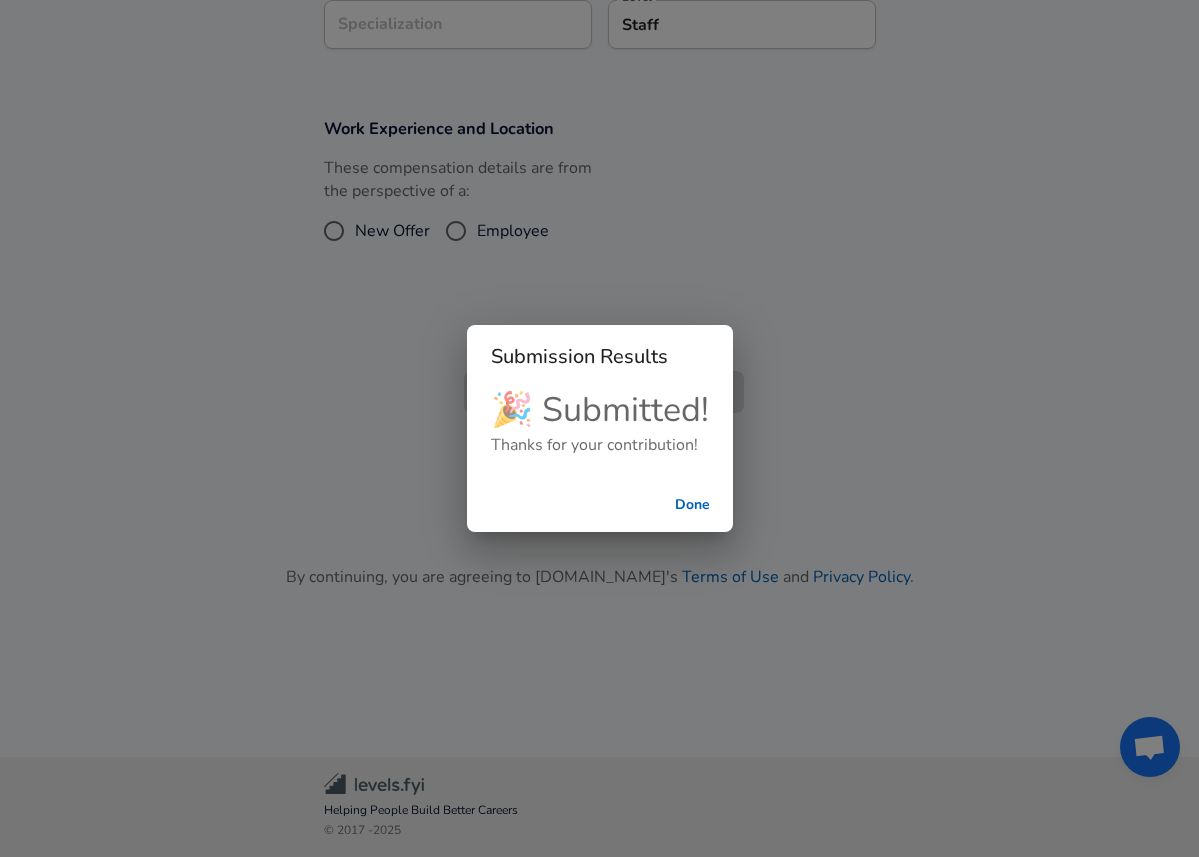 scroll, scrollTop: 418, scrollLeft: 0, axis: vertical 